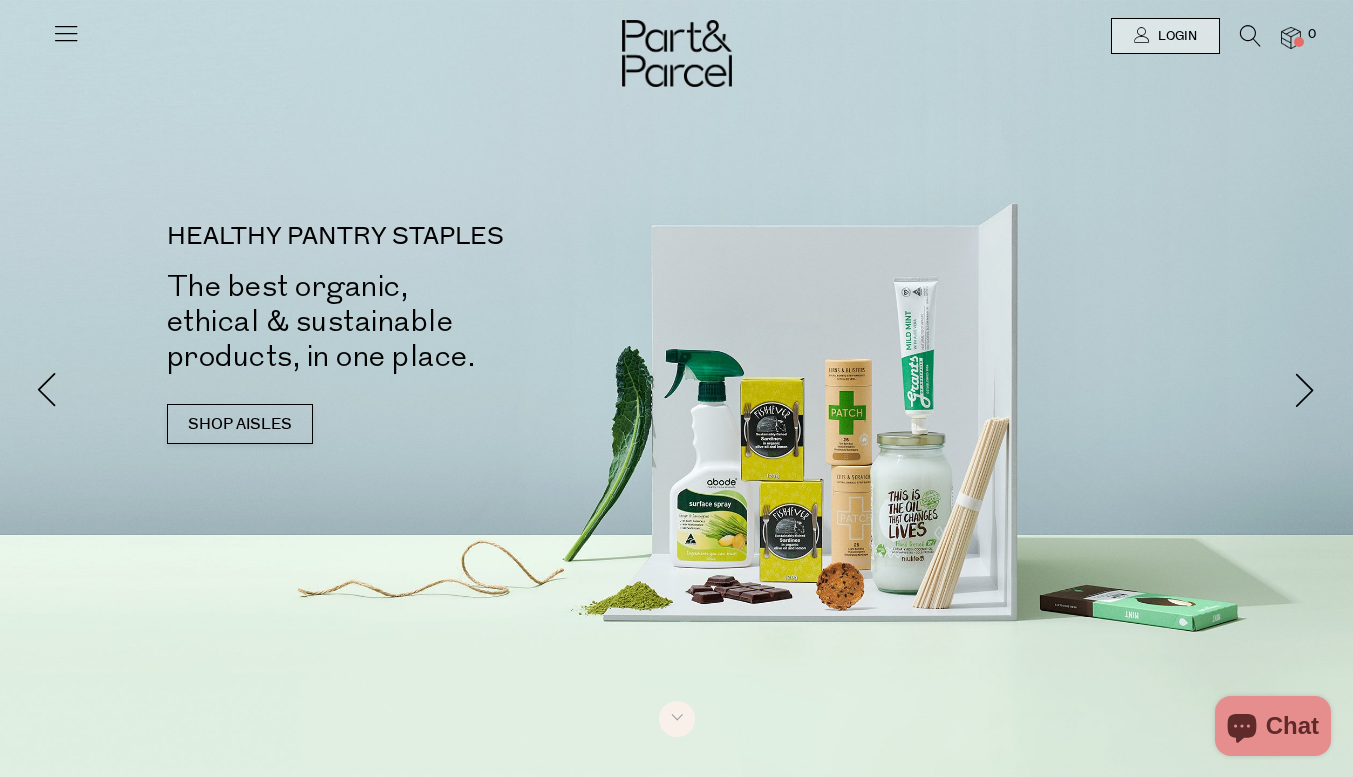 scroll, scrollTop: 0, scrollLeft: 0, axis: both 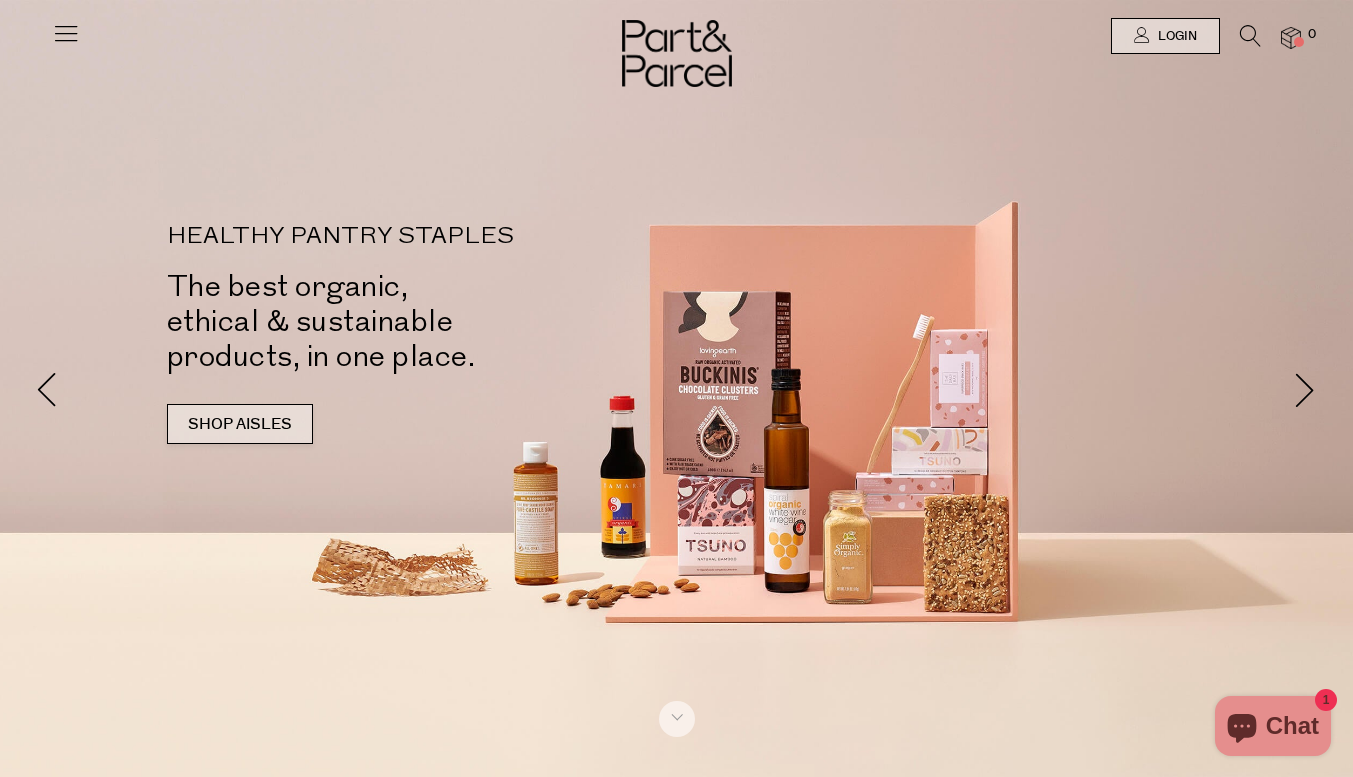 click on "SHOP AISLES" at bounding box center (240, 424) 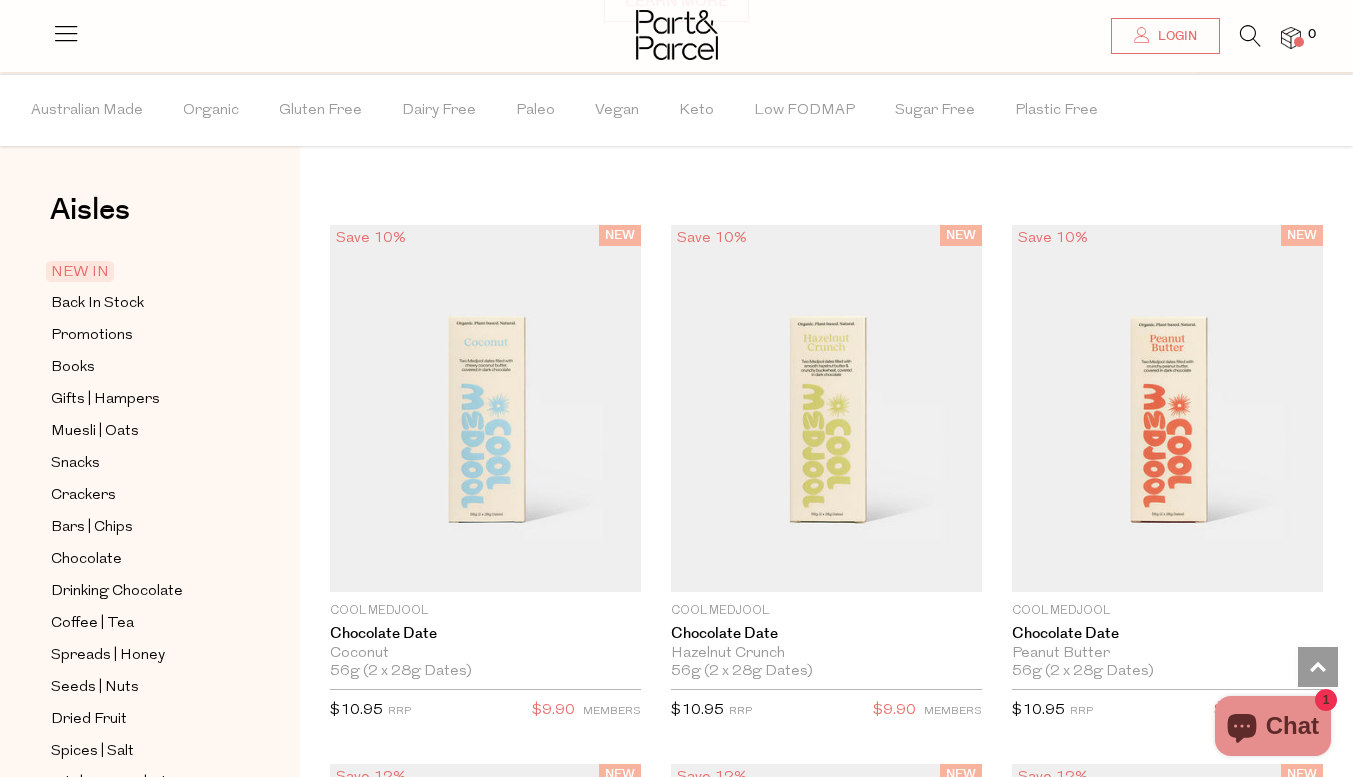 scroll, scrollTop: 1569, scrollLeft: 0, axis: vertical 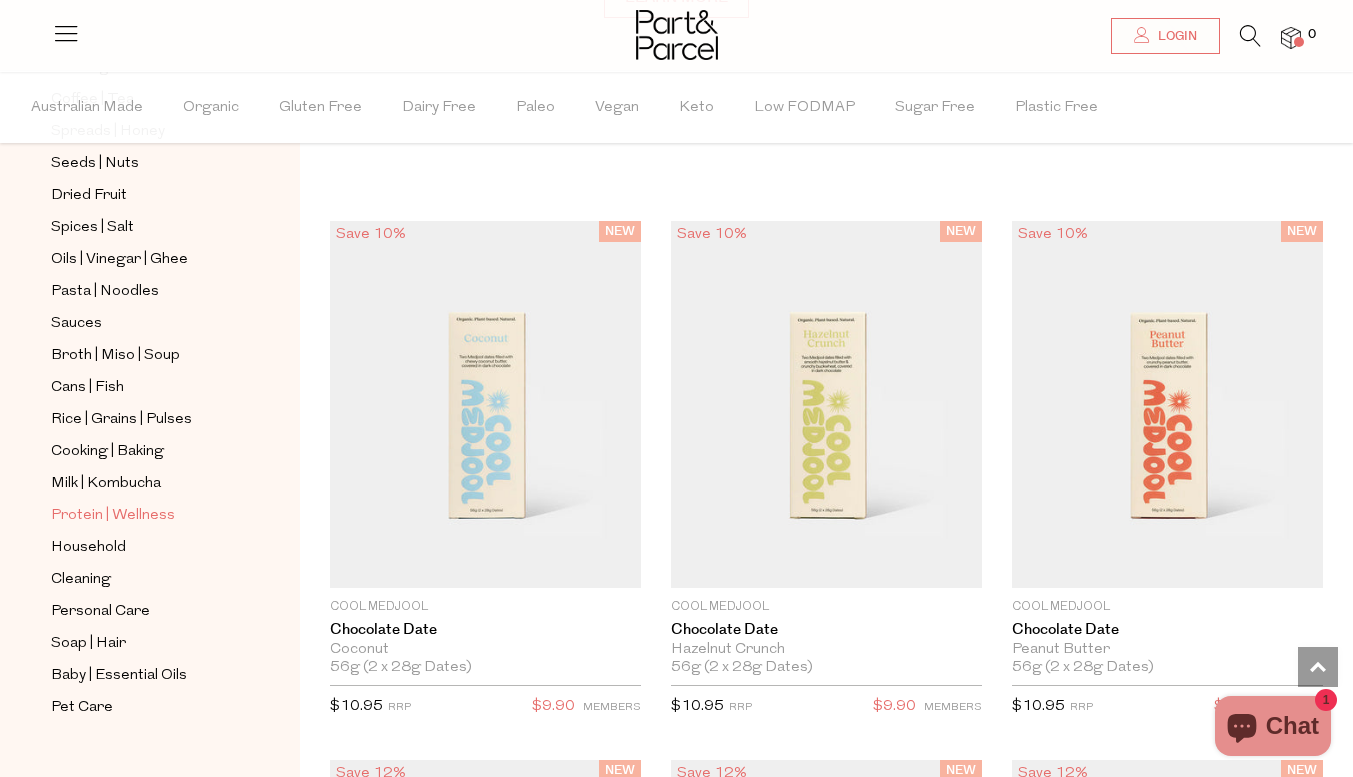 click on "Protein | Wellness" at bounding box center (113, 516) 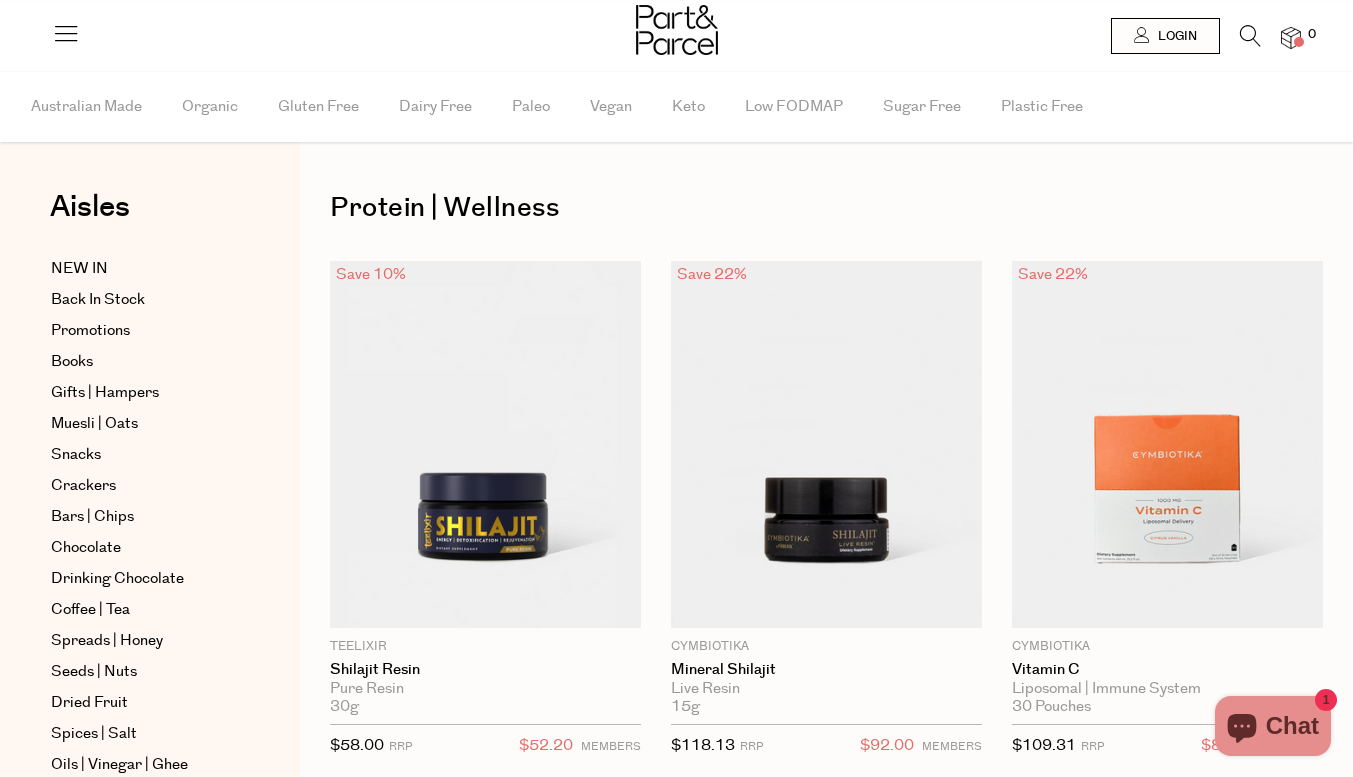 scroll, scrollTop: 0, scrollLeft: 0, axis: both 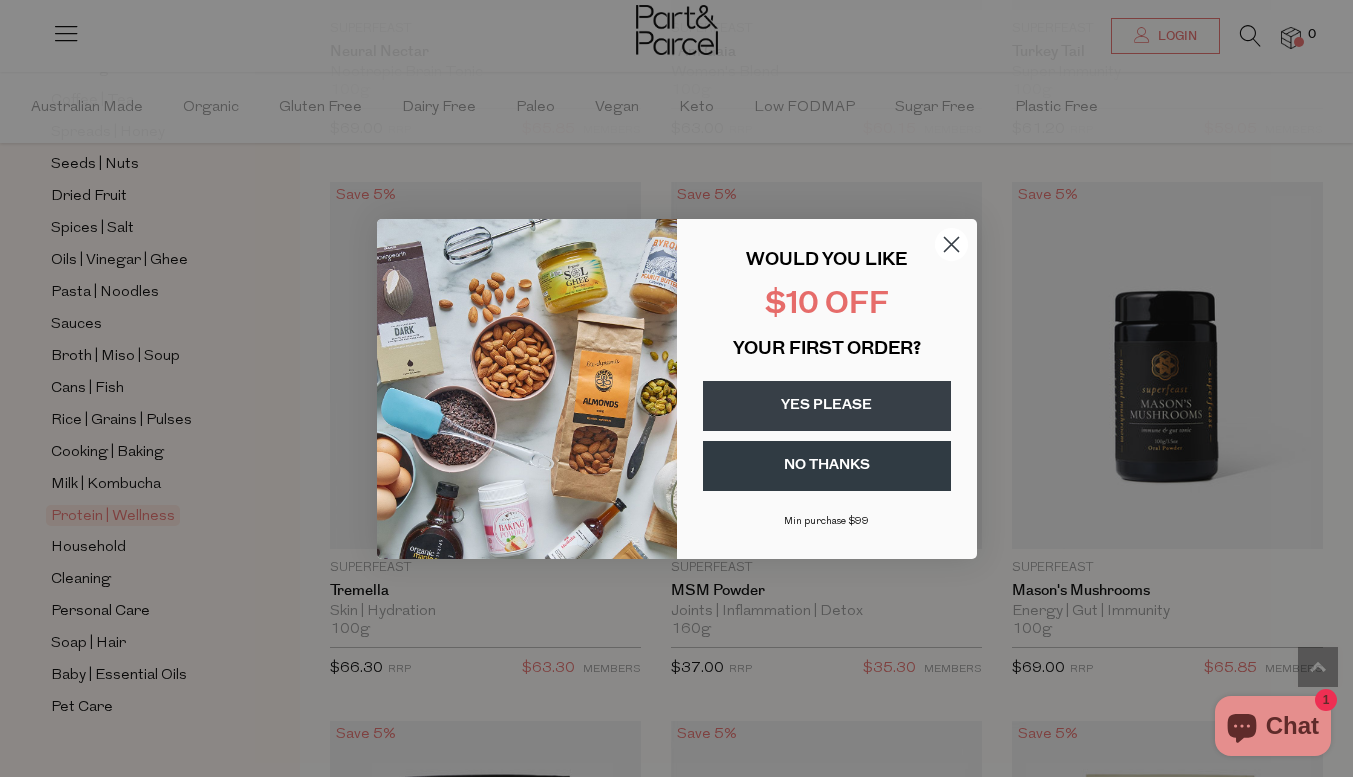 click 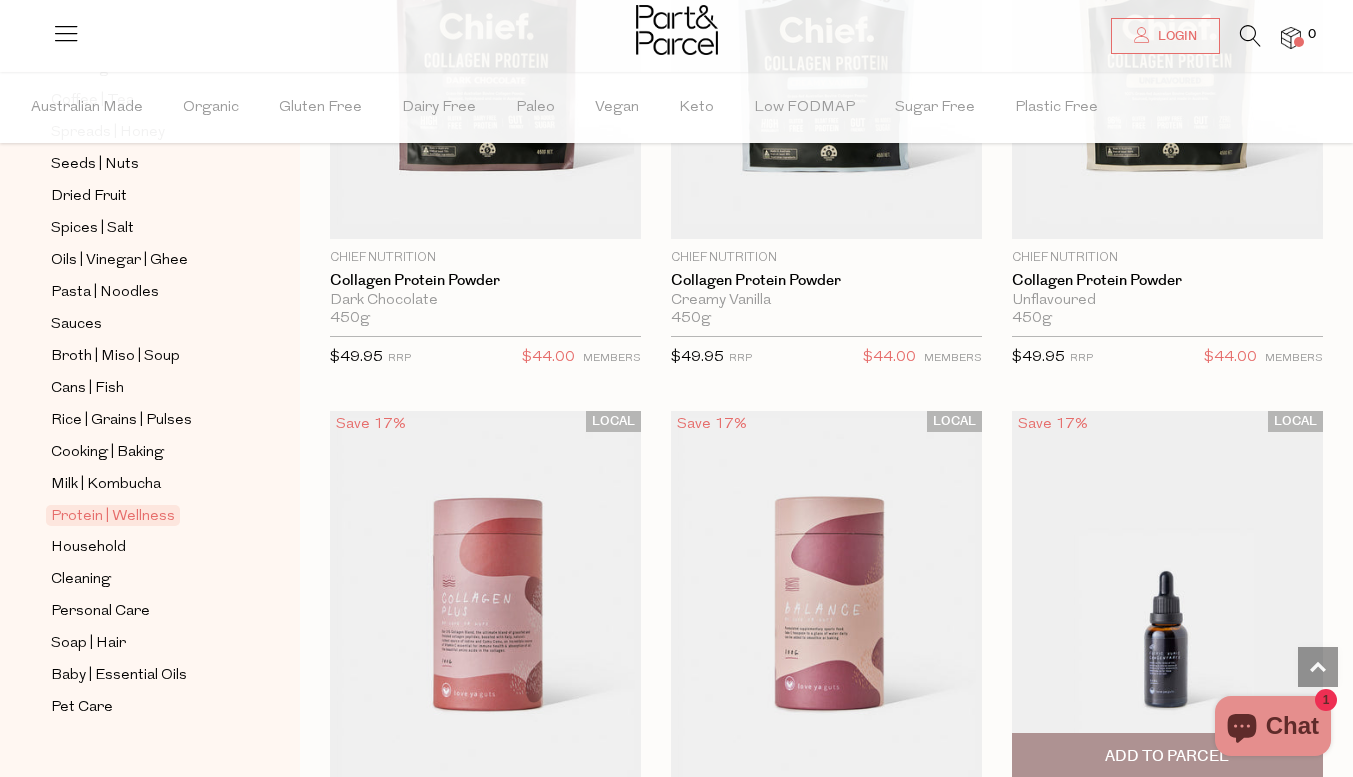 scroll, scrollTop: 19377, scrollLeft: 0, axis: vertical 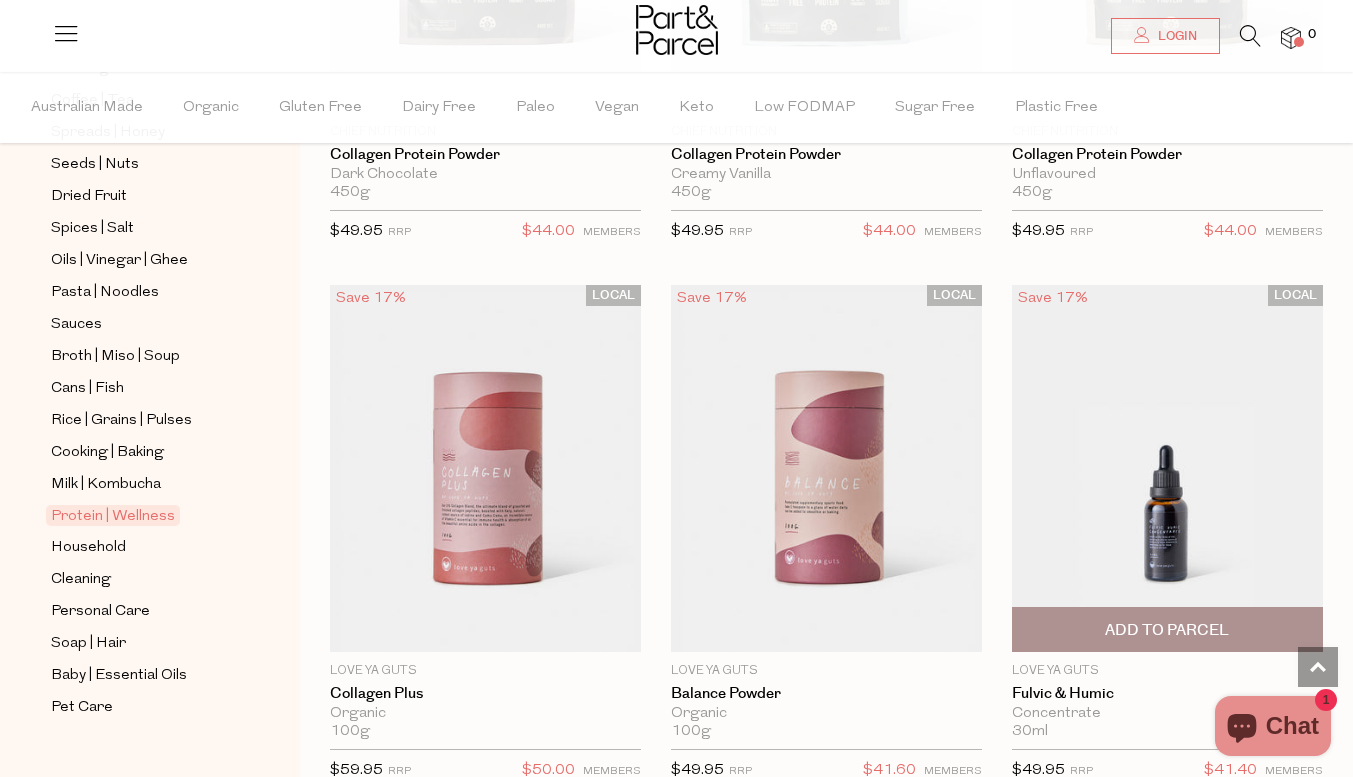 click at bounding box center (1167, 468) 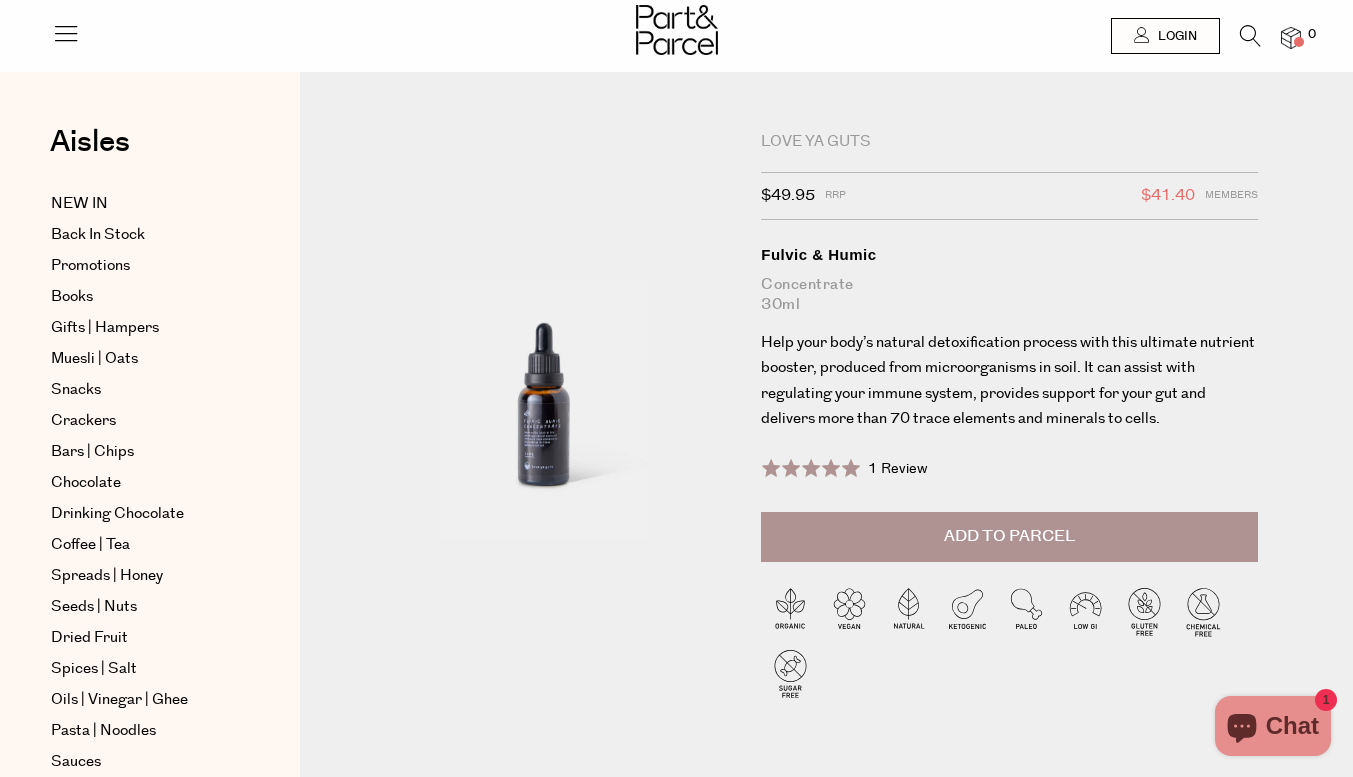 scroll, scrollTop: 0, scrollLeft: 0, axis: both 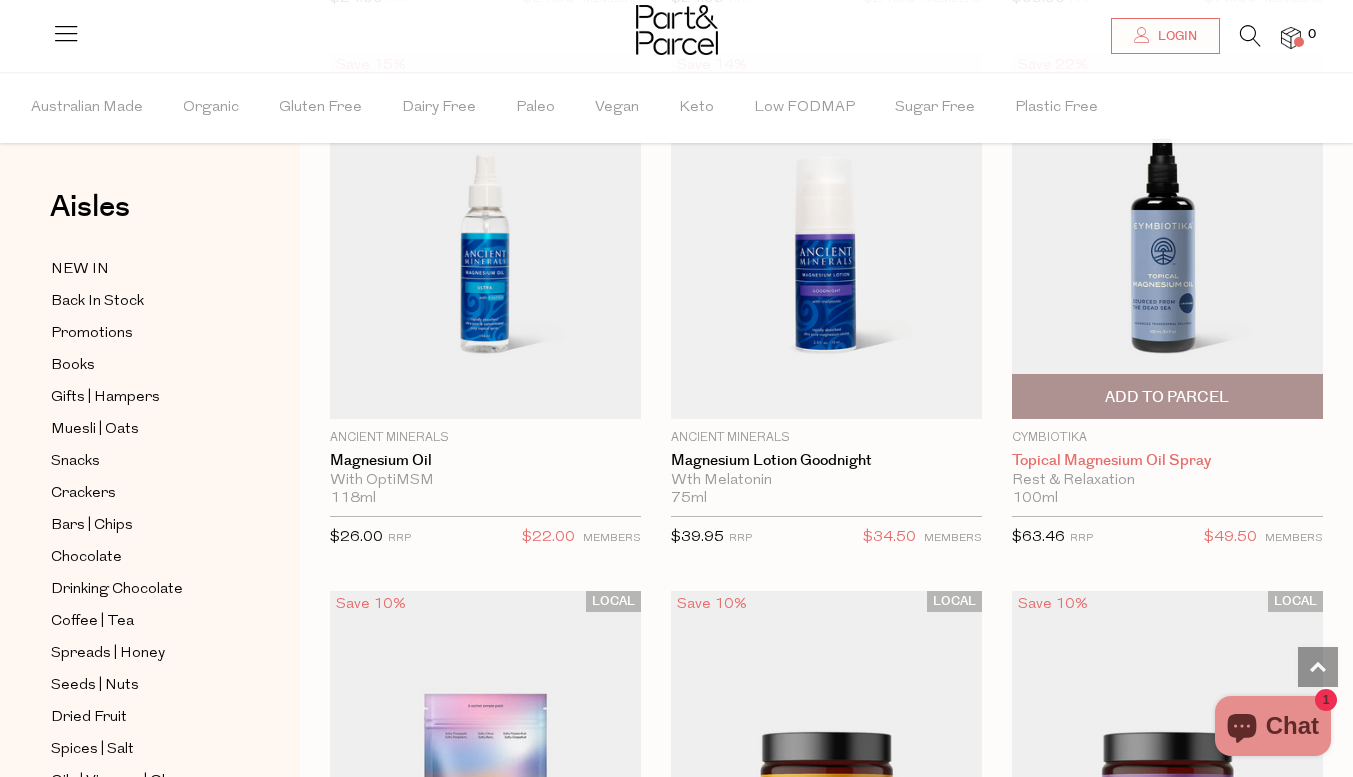 click on "Topical Magnesium Oil Spray" at bounding box center (1167, 461) 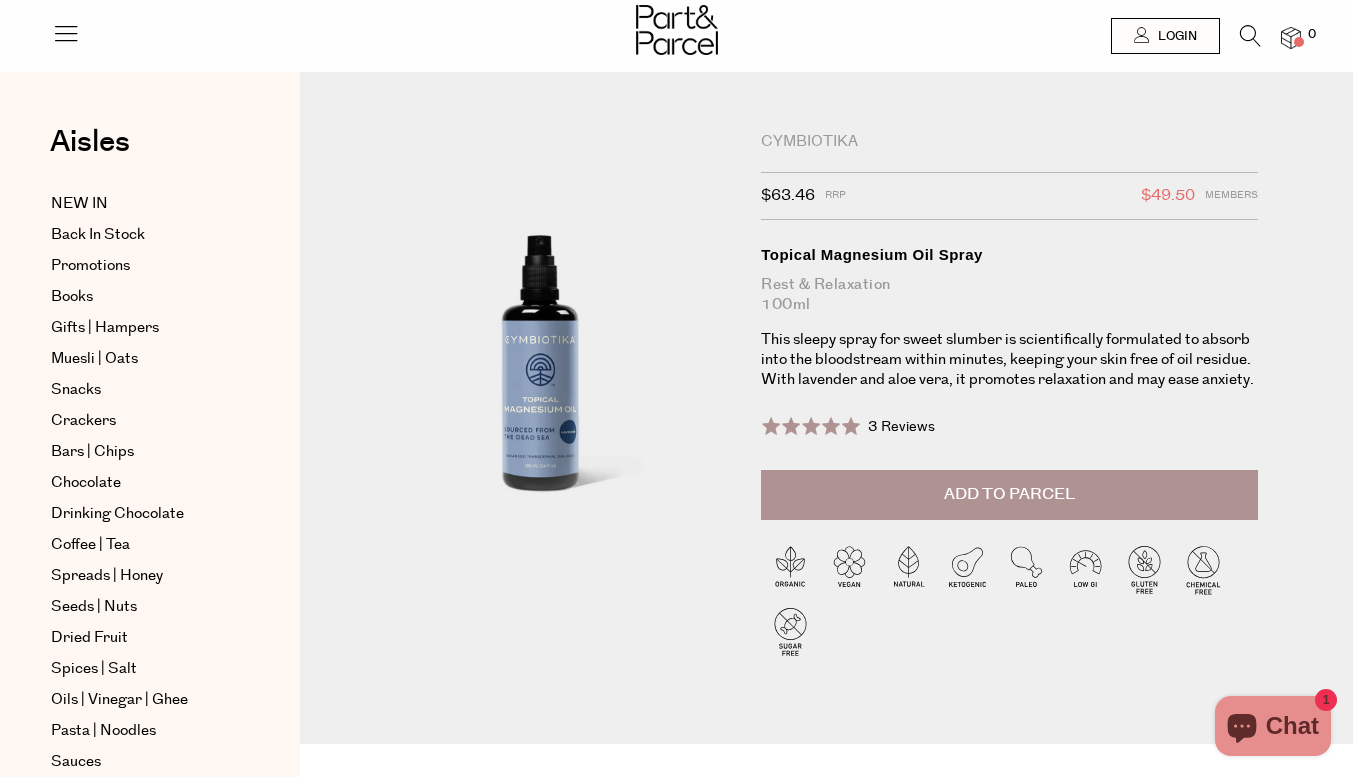 scroll, scrollTop: 0, scrollLeft: 0, axis: both 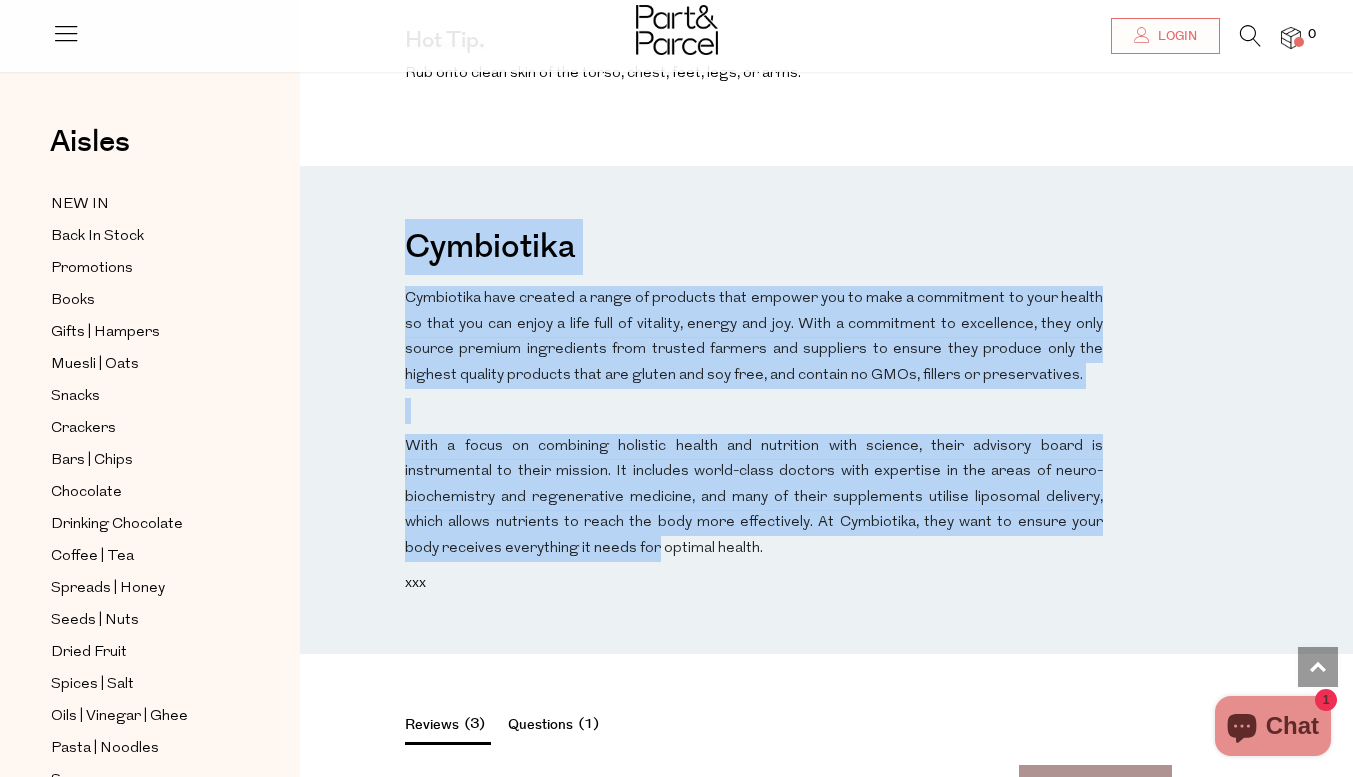drag, startPoint x: 470, startPoint y: 595, endPoint x: 391, endPoint y: 277, distance: 327.666 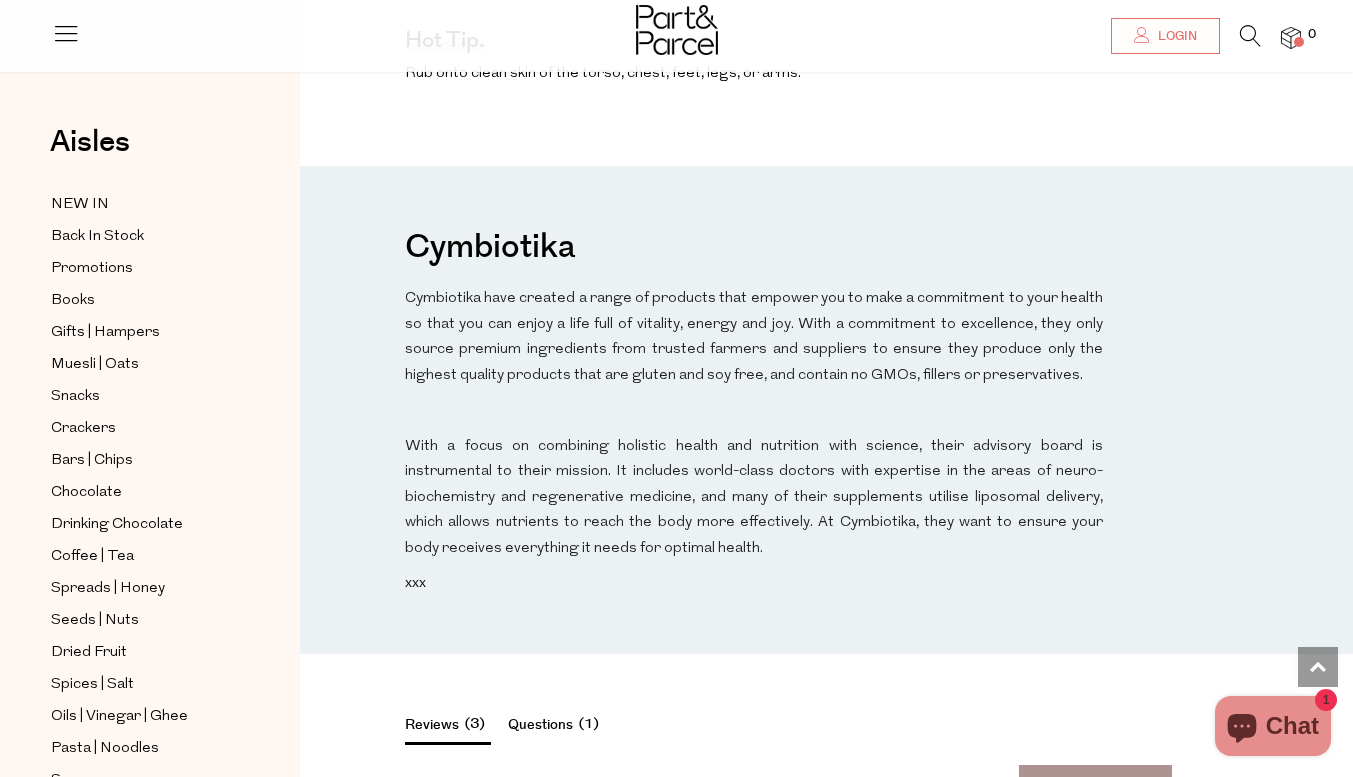 click on "With a focus on combining holistic health and nutrition with science, their advisory board is instrumental to their mission. It includes world-class doctors with expertise in the areas of neuro-biochemistry and regenerative medicine, and many of their supplements utilise liposomal delivery, which allows nutrients to reach the body more effectively. At Cymbiotika, they want to ensure your body receives everything it needs for optimal health." at bounding box center [754, 498] 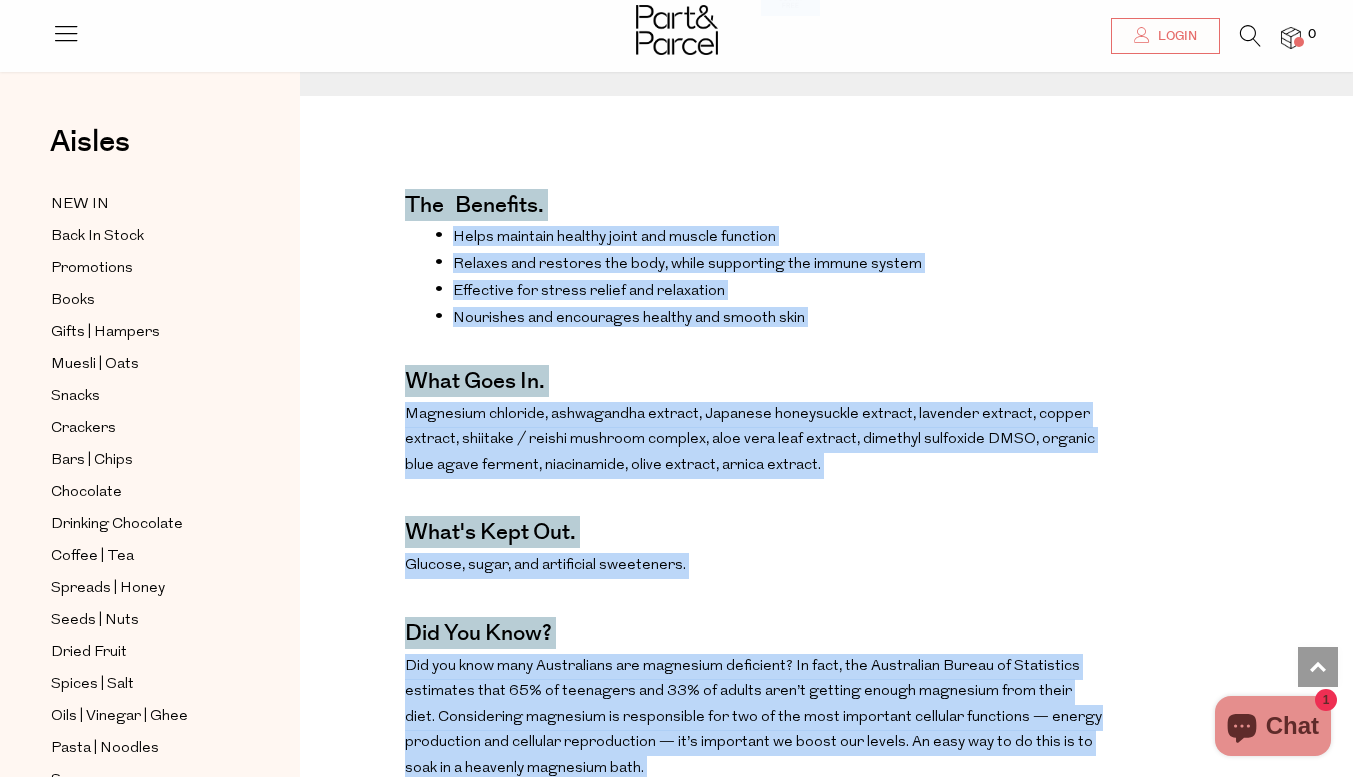 scroll, scrollTop: 477, scrollLeft: 0, axis: vertical 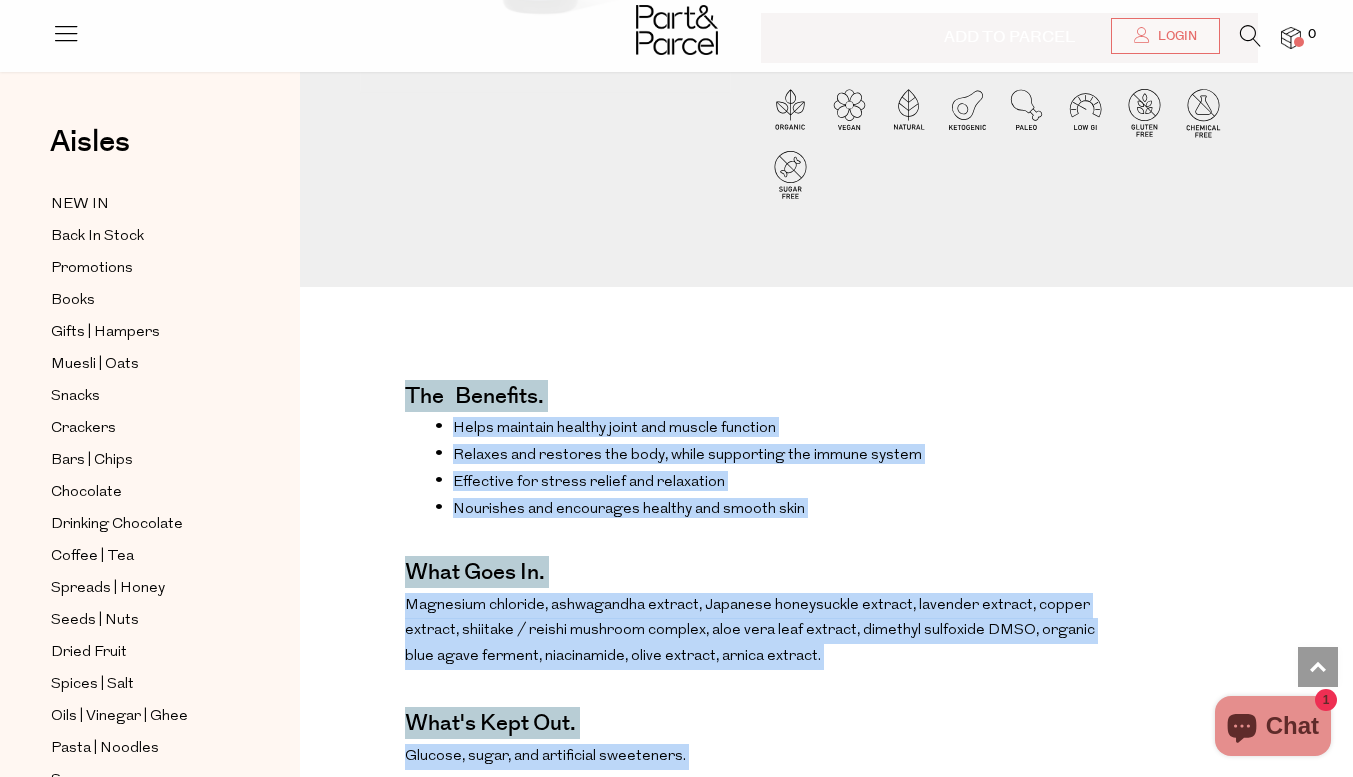 drag, startPoint x: 644, startPoint y: 545, endPoint x: 373, endPoint y: 352, distance: 332.70108 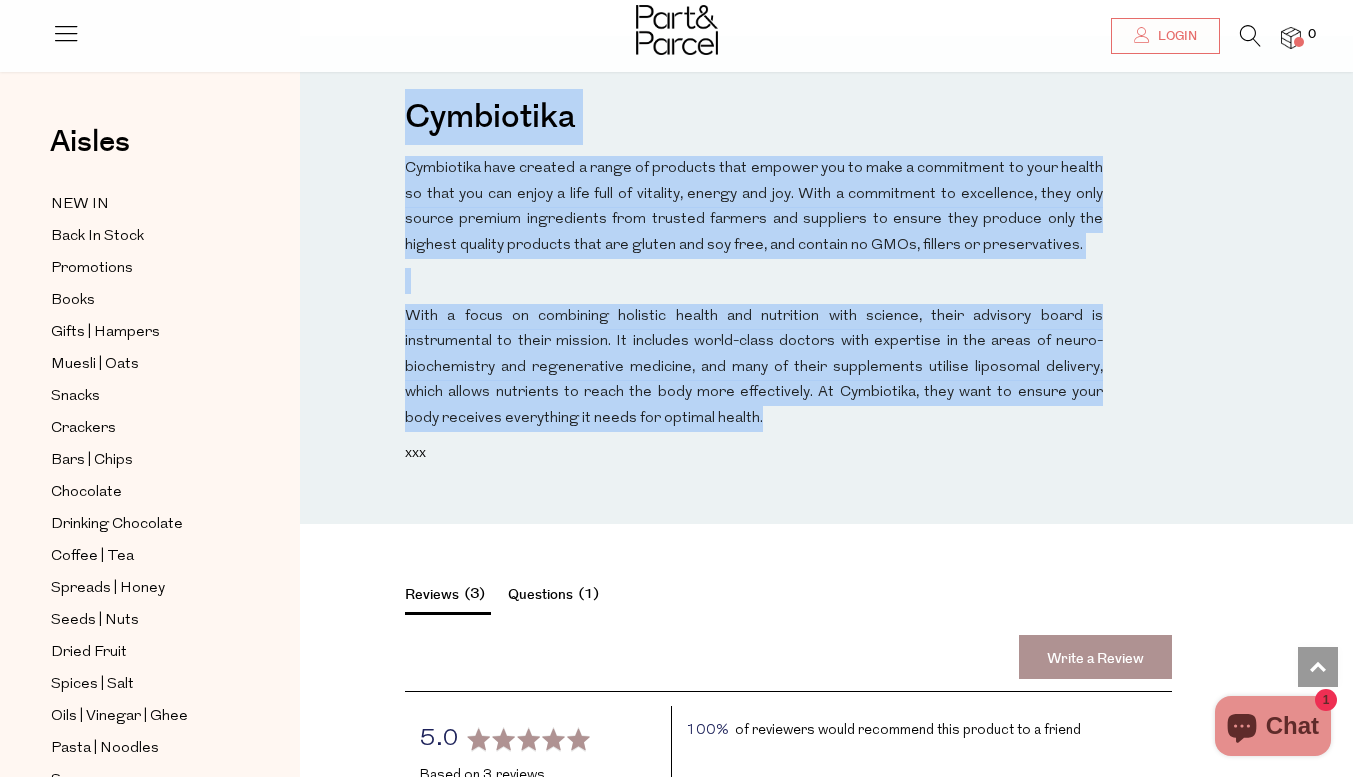 scroll, scrollTop: 1695, scrollLeft: 0, axis: vertical 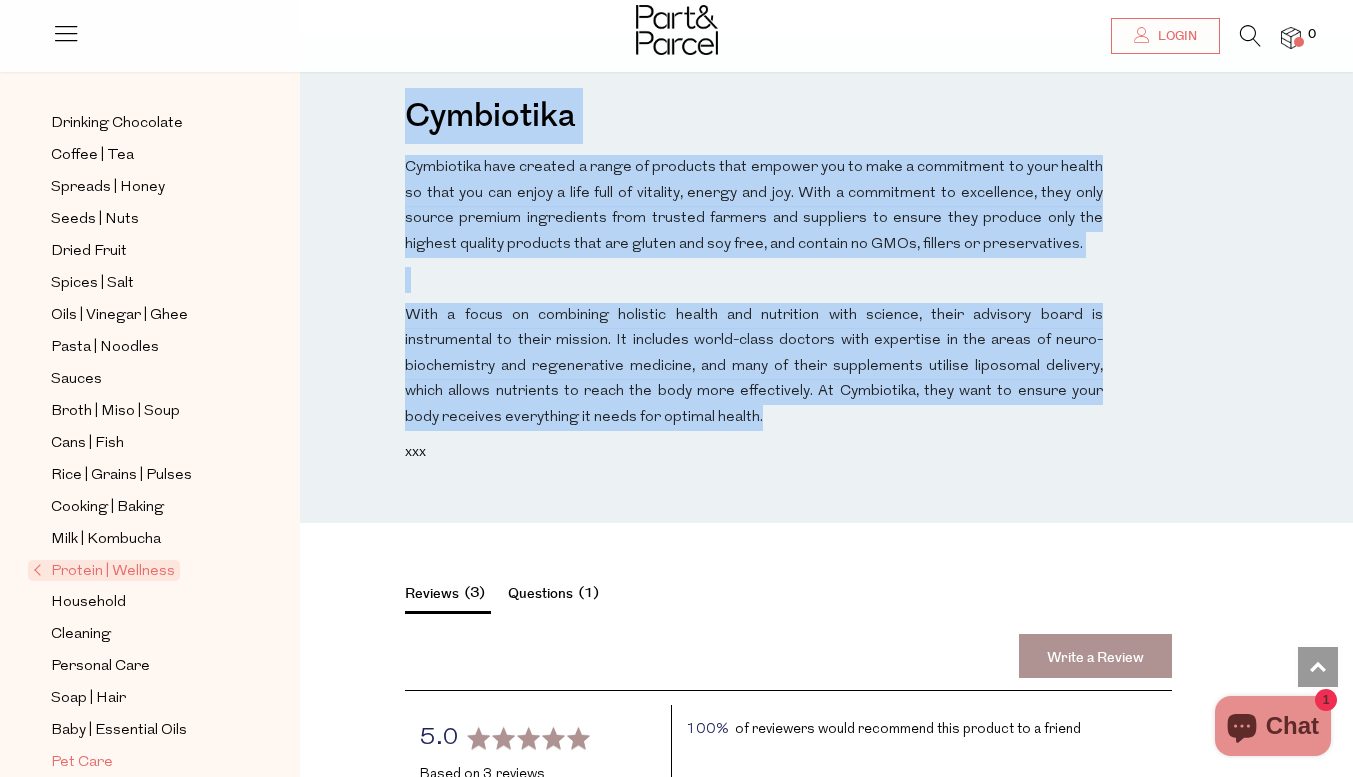 click on "Pet Care" at bounding box center [82, 763] 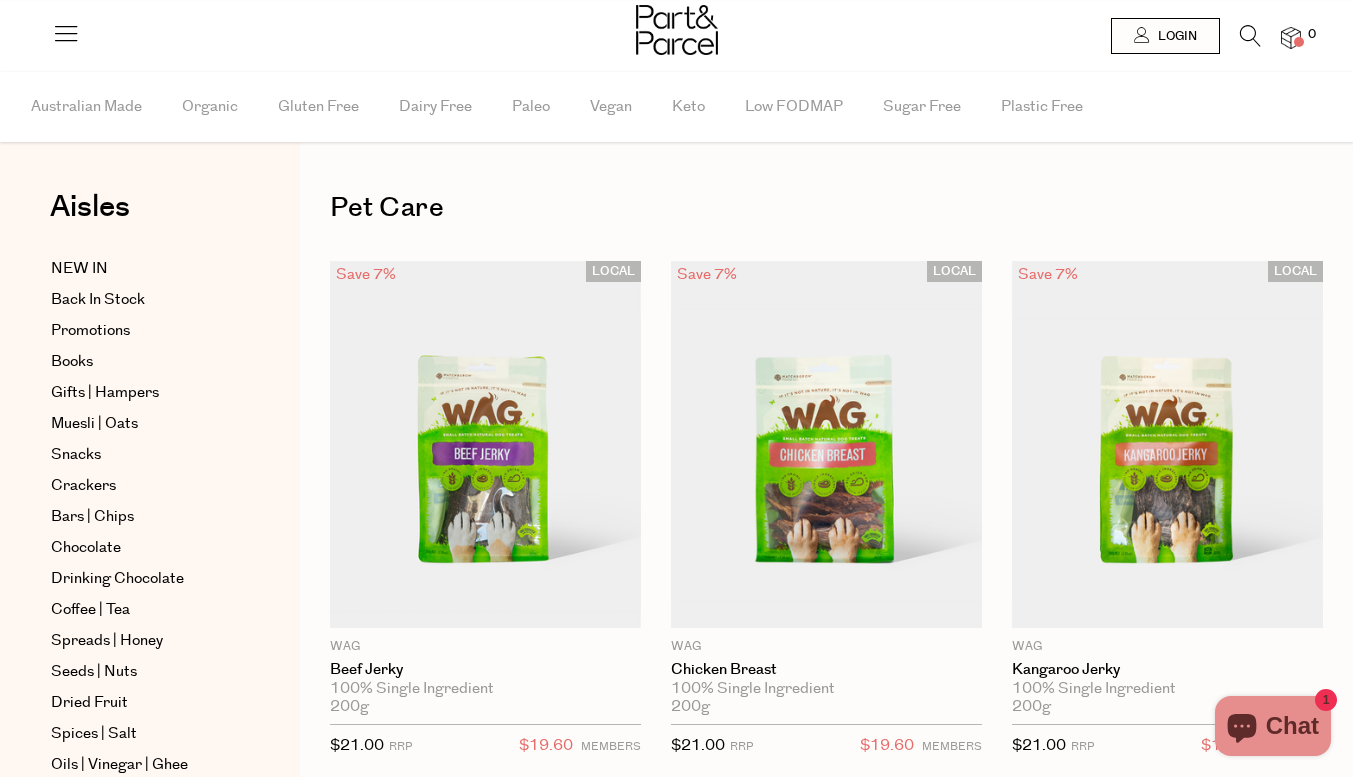 scroll, scrollTop: 0, scrollLeft: 0, axis: both 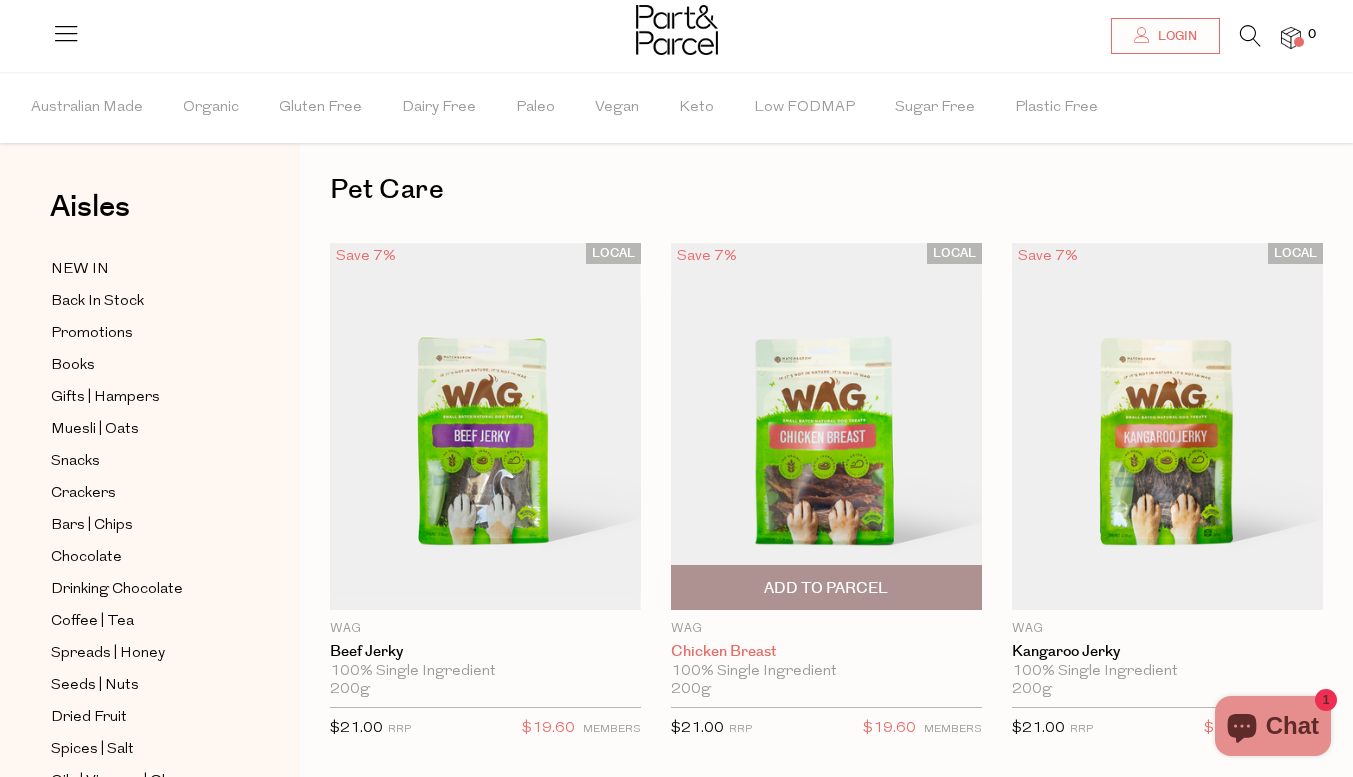 click on "Chicken Breast" at bounding box center (826, 652) 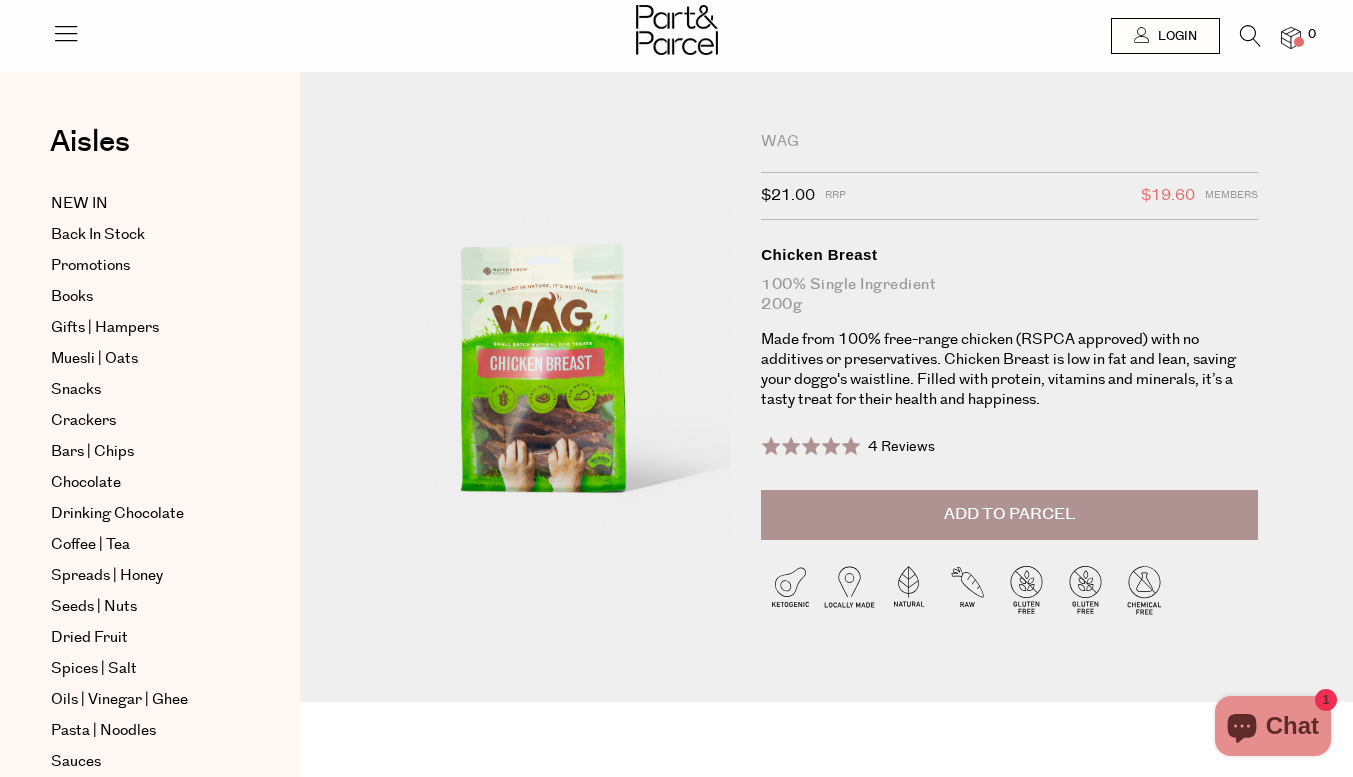 scroll, scrollTop: 0, scrollLeft: 0, axis: both 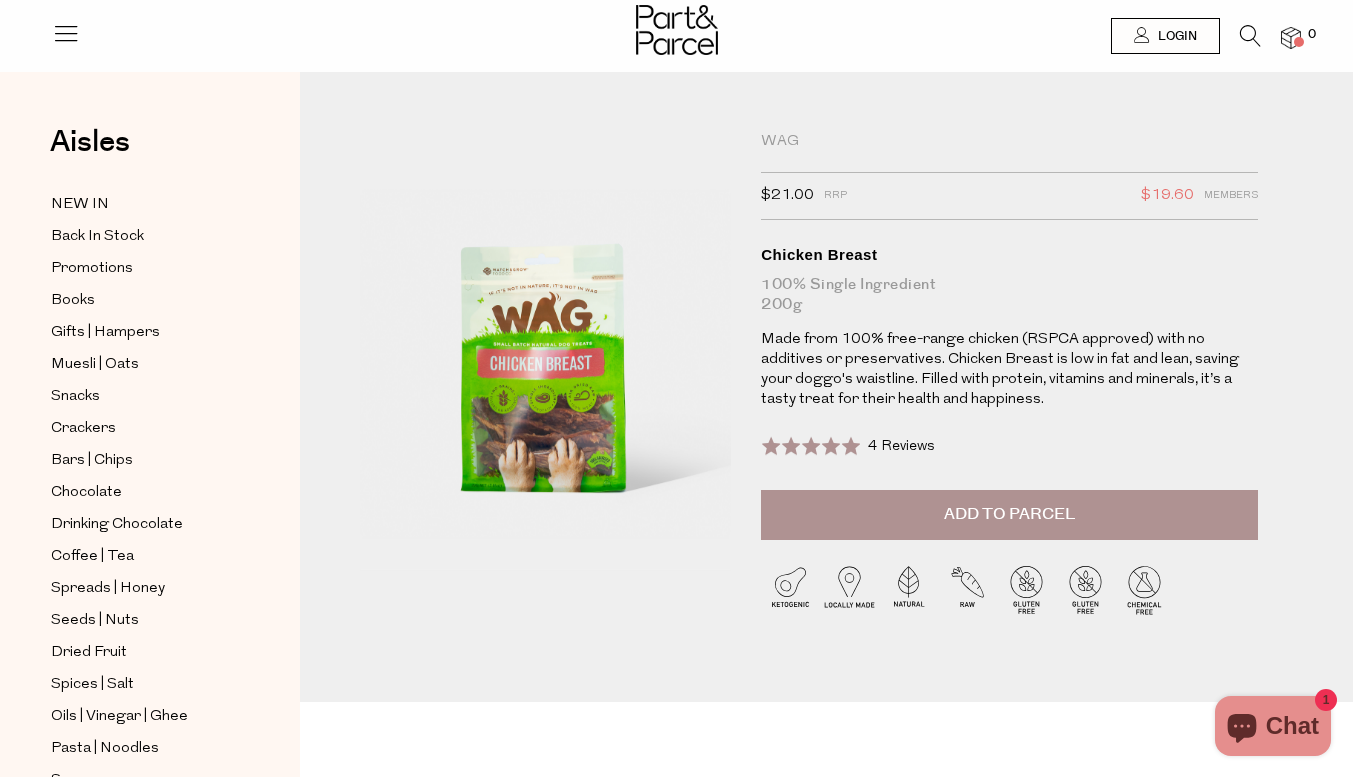 click on "Aisles Clear" at bounding box center (150, 152) 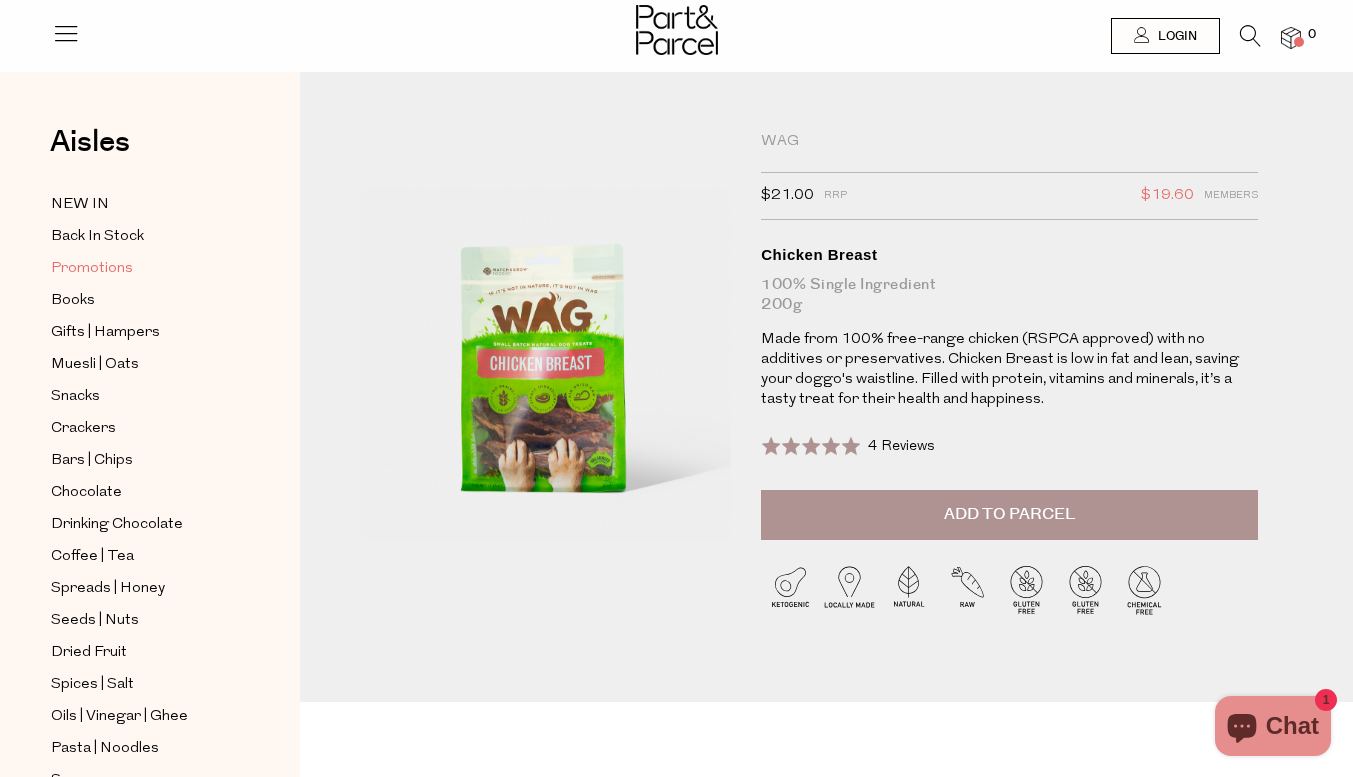 click on "Promotions" at bounding box center (92, 269) 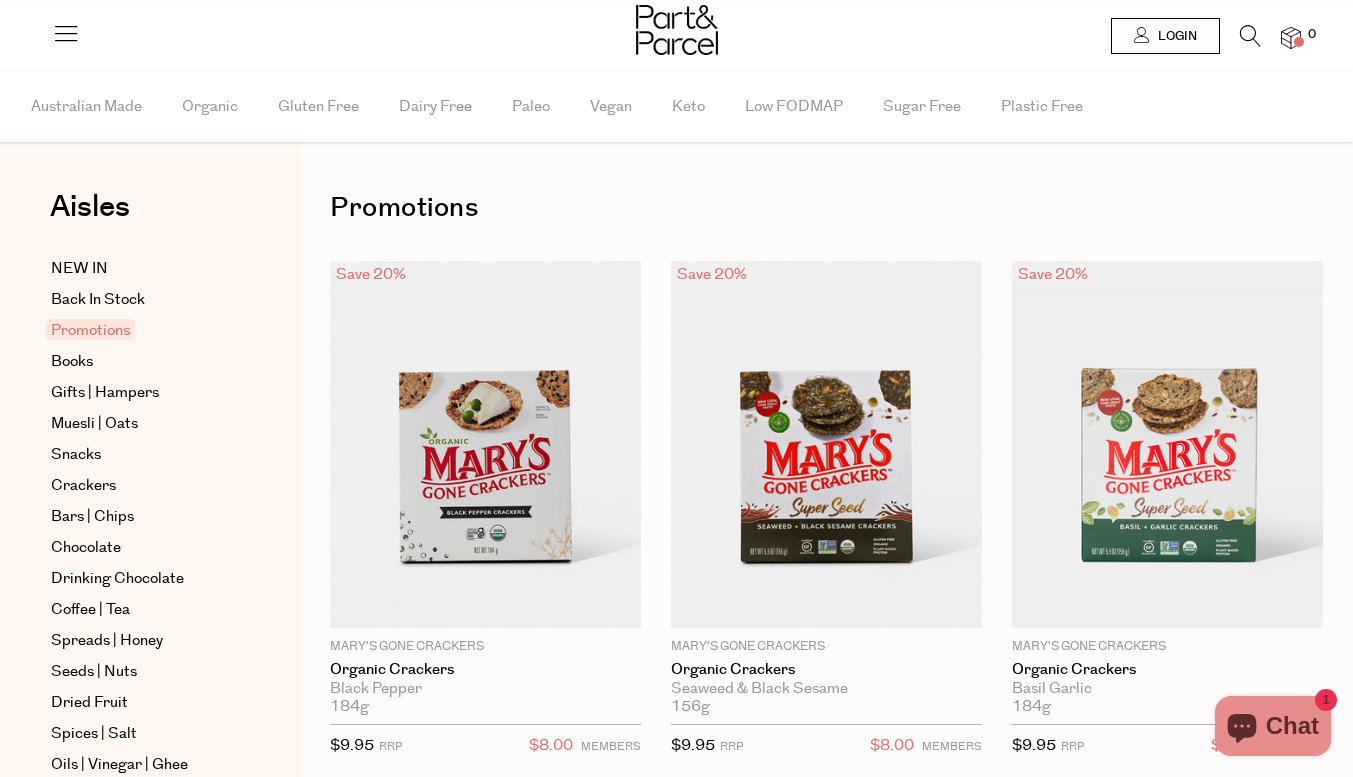 scroll, scrollTop: 0, scrollLeft: 0, axis: both 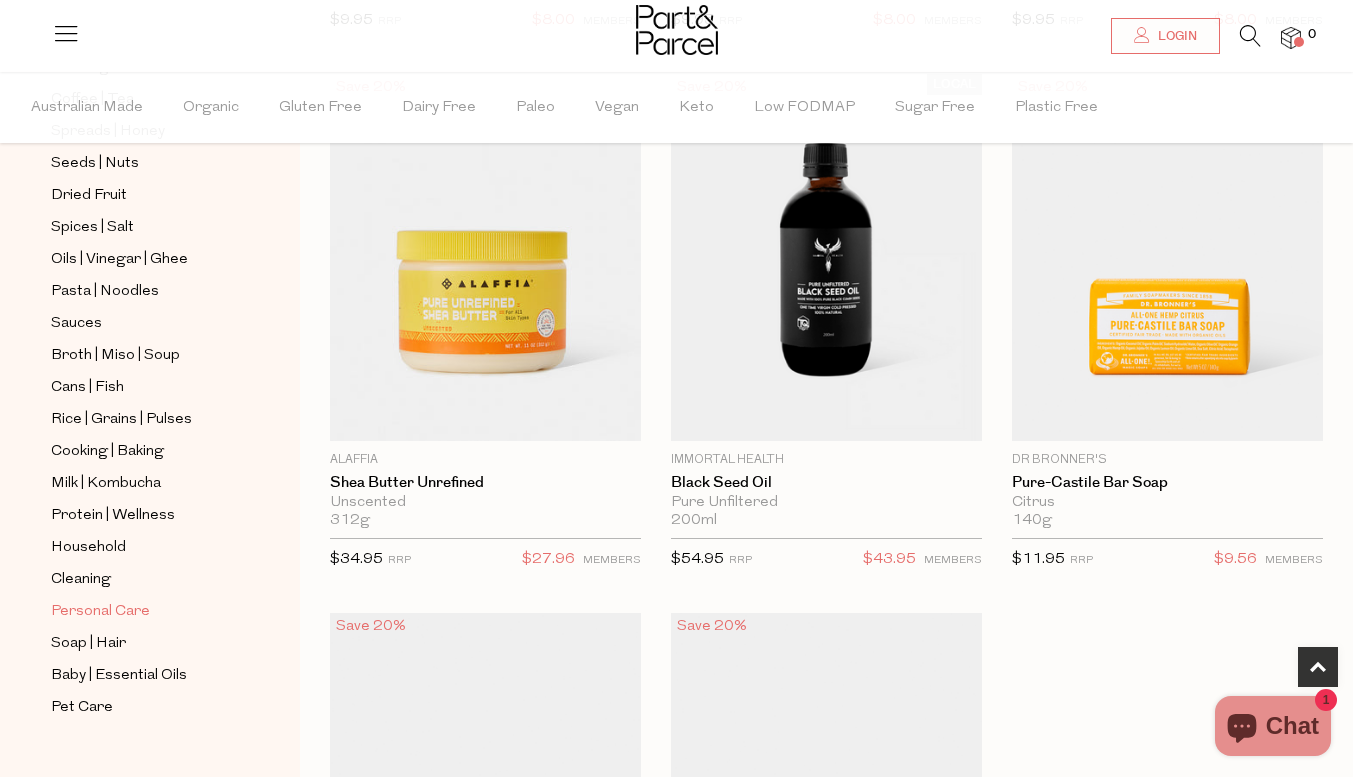 click on "Personal Care" at bounding box center [100, 612] 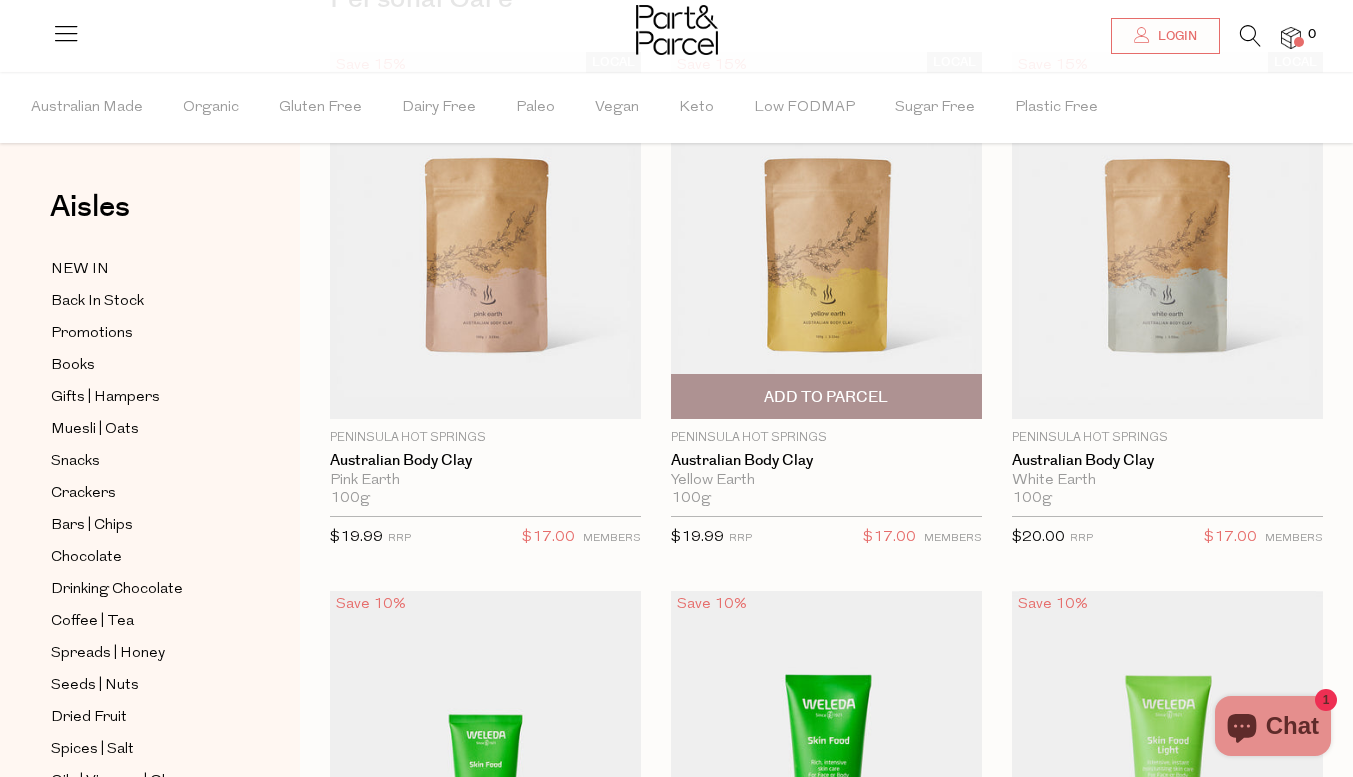 scroll, scrollTop: 211, scrollLeft: 0, axis: vertical 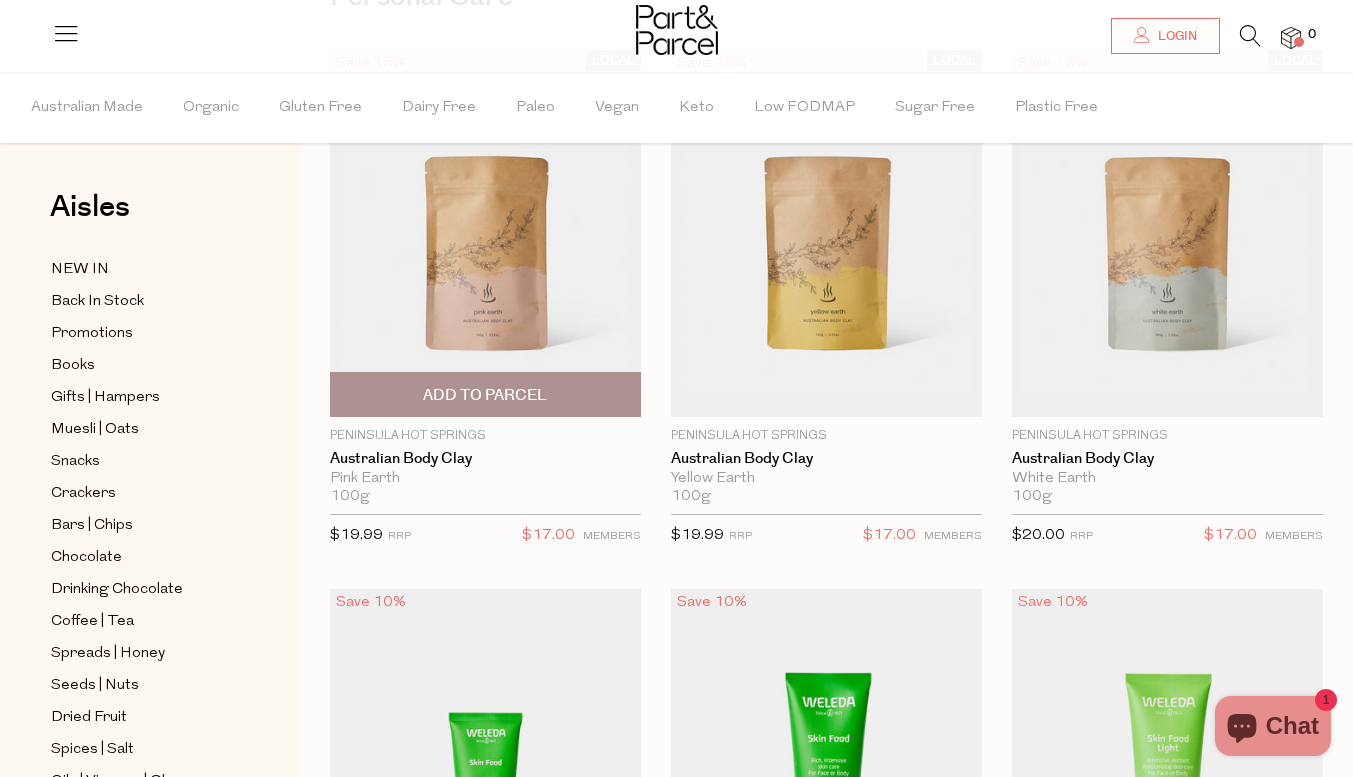 click at bounding box center [485, 233] 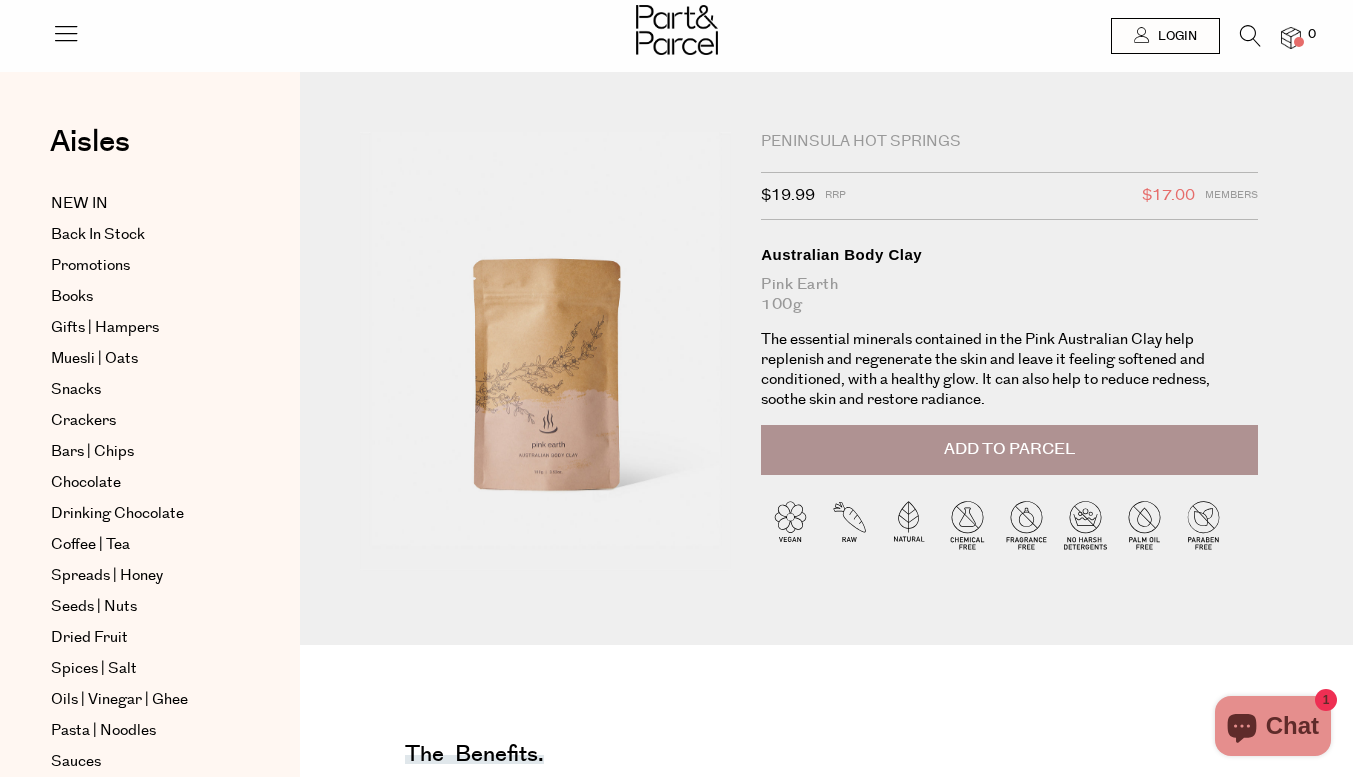scroll, scrollTop: 0, scrollLeft: 0, axis: both 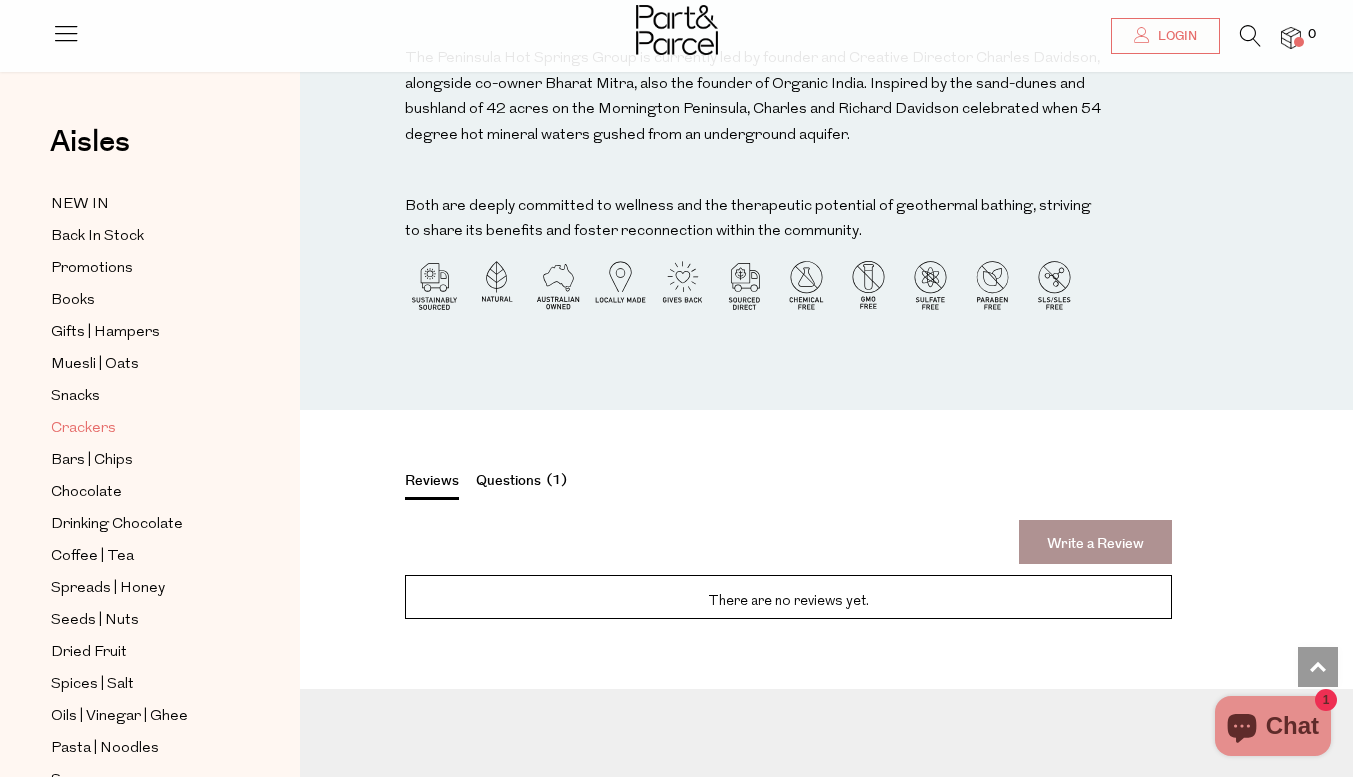 click on "Crackers" at bounding box center [83, 429] 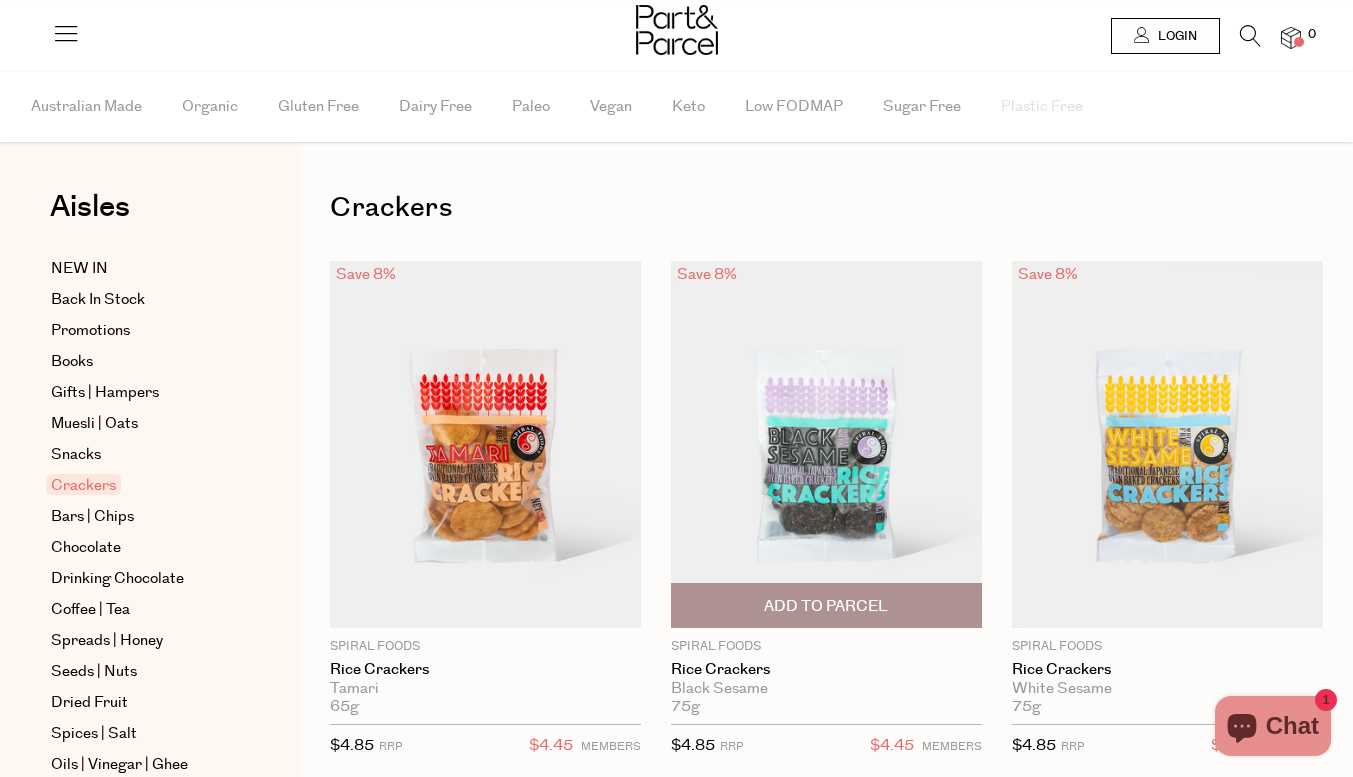scroll, scrollTop: 0, scrollLeft: 0, axis: both 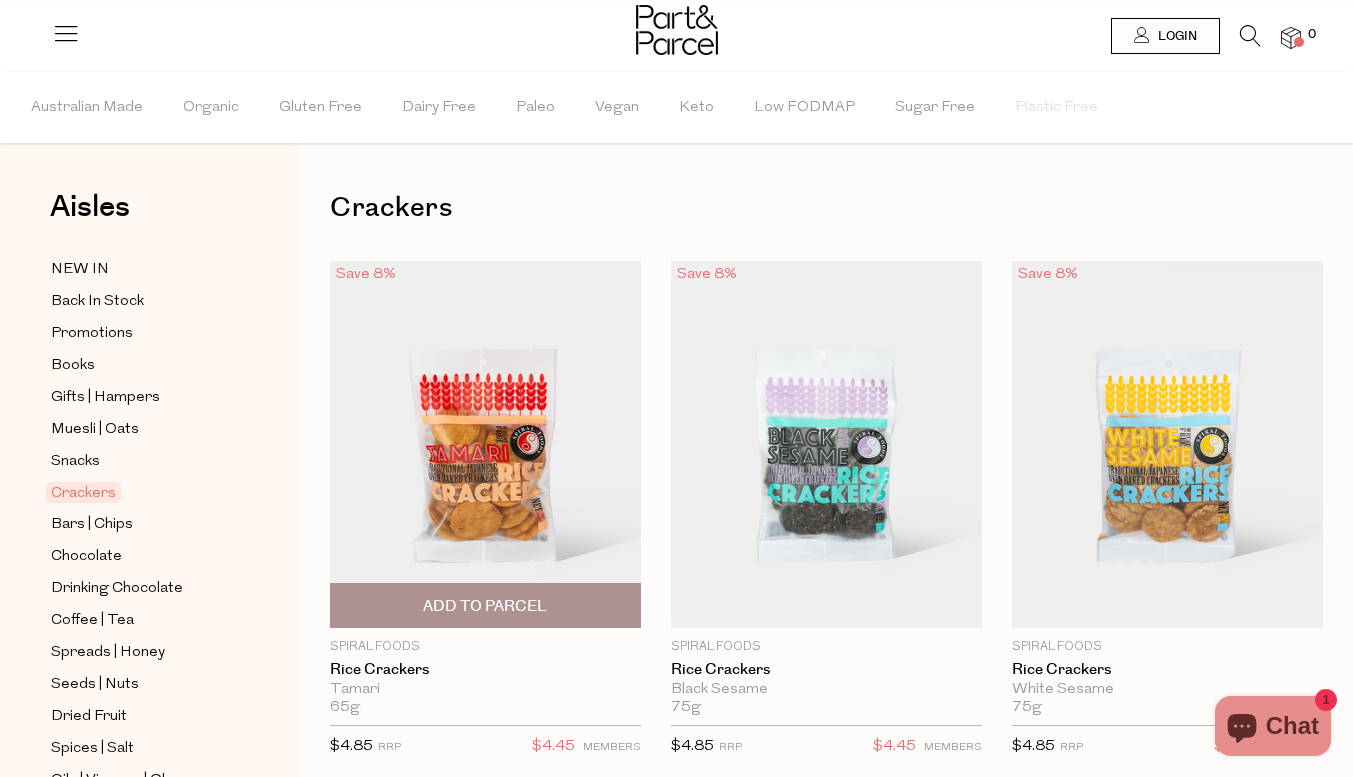 click at bounding box center [485, 444] 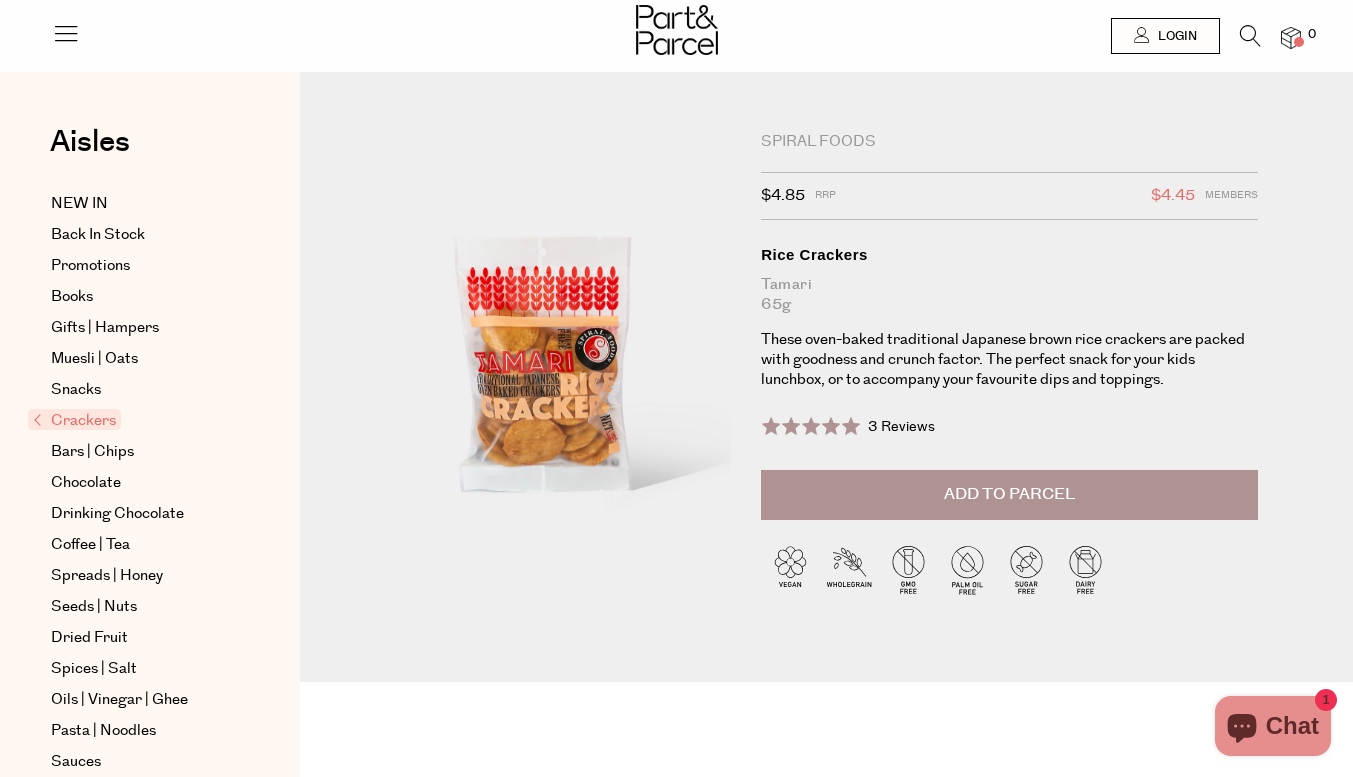 scroll, scrollTop: 0, scrollLeft: 0, axis: both 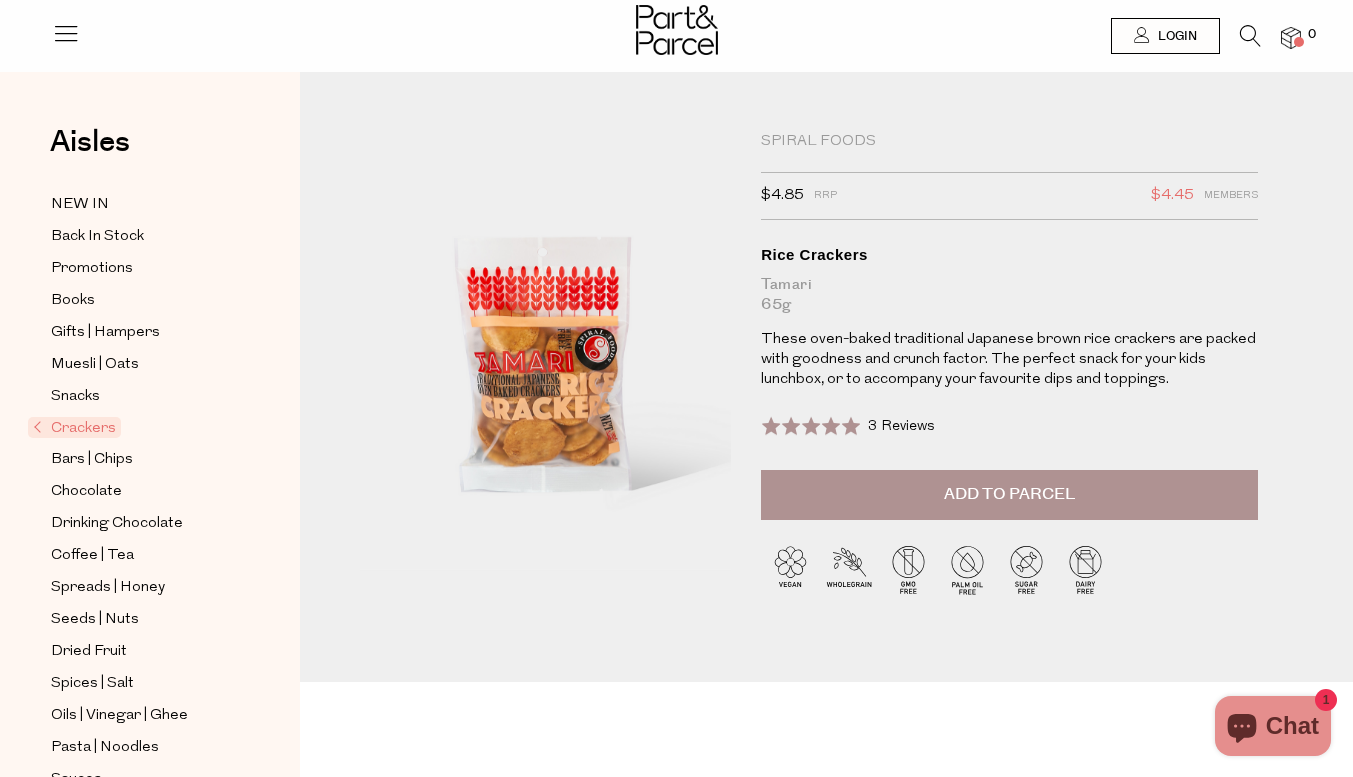 click on "NEW IN
Back In Stock
Promotions
Books
Gifts | Hampers
Muesli | Oats
Snacks
Crackers
Bars | Chips
Chocolate
Drinking Chocolate
Coffee | Tea
Spreads | Honey
Seeds | Nuts" at bounding box center (150, 684) 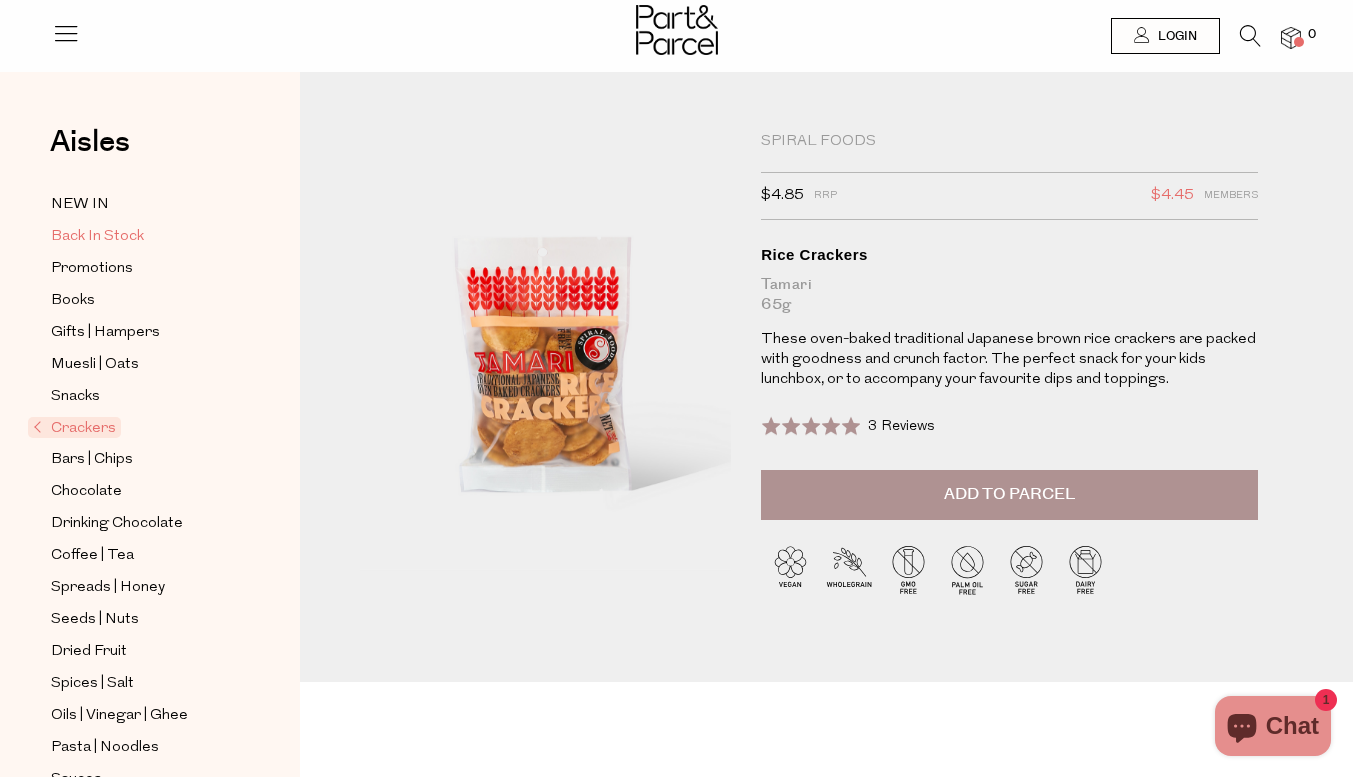 click on "Back In Stock" at bounding box center (97, 237) 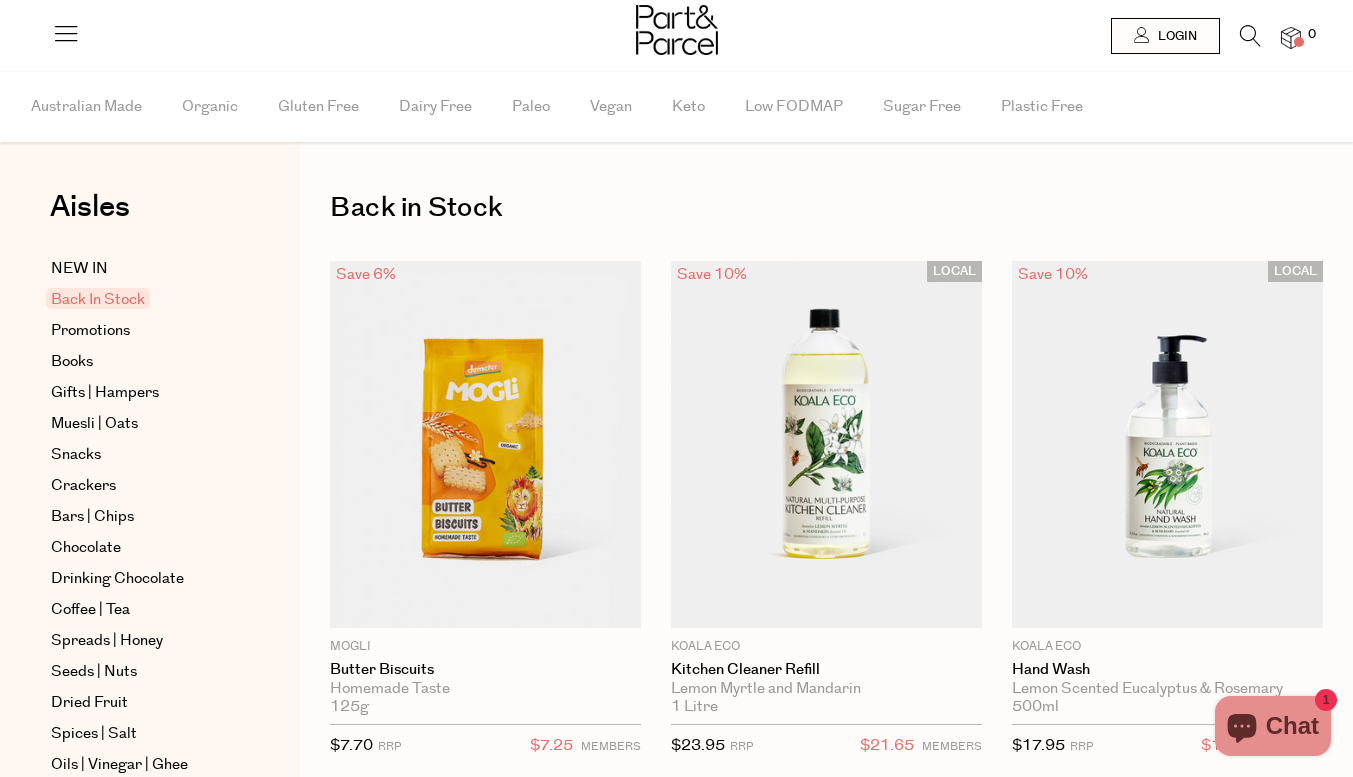 scroll, scrollTop: 0, scrollLeft: 0, axis: both 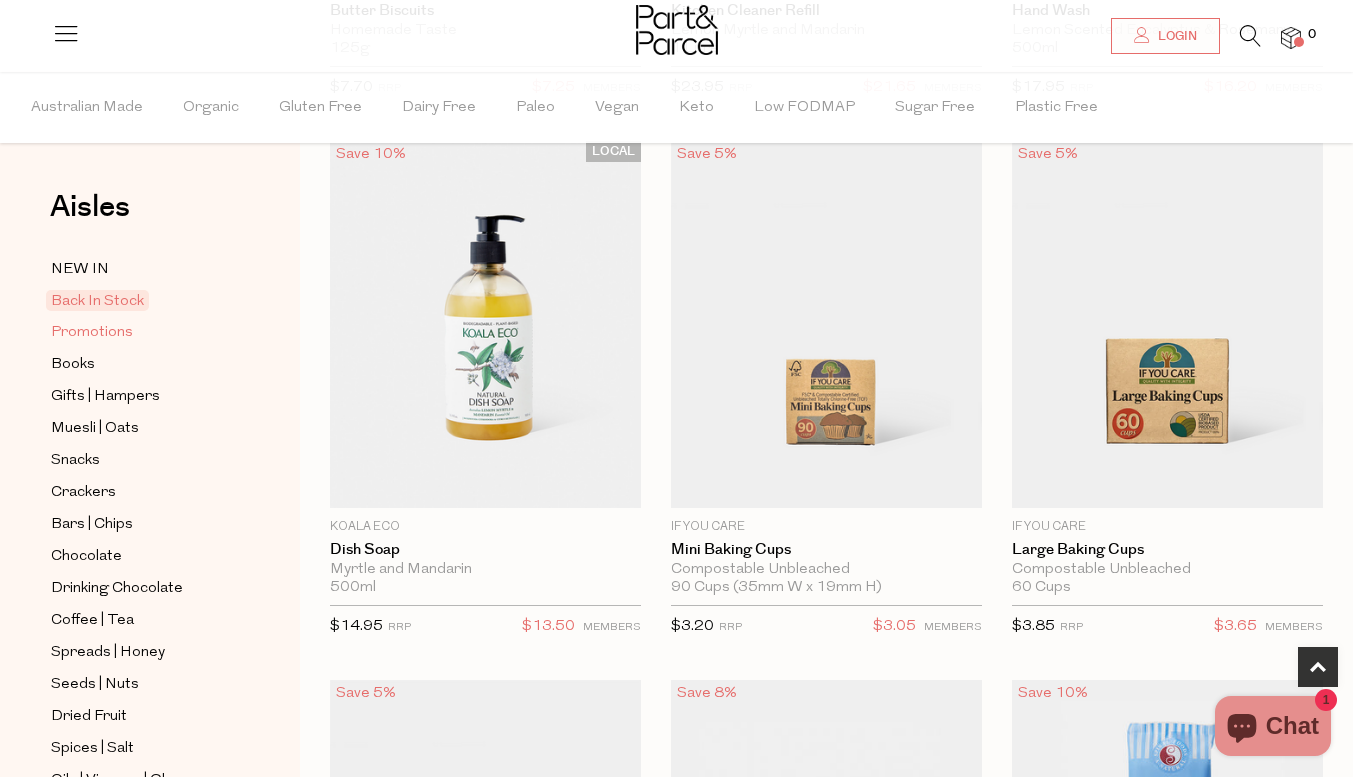 click on "Promotions" at bounding box center [92, 333] 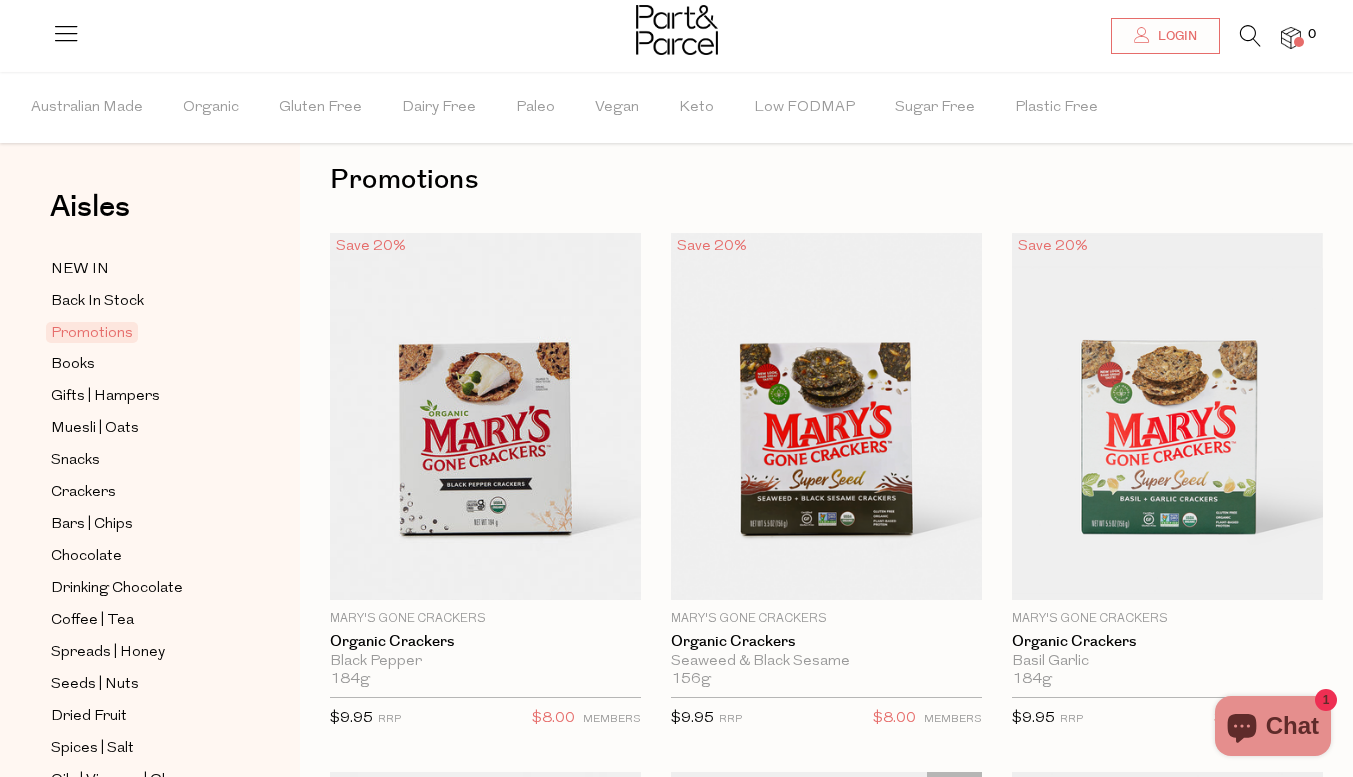scroll, scrollTop: 0, scrollLeft: 0, axis: both 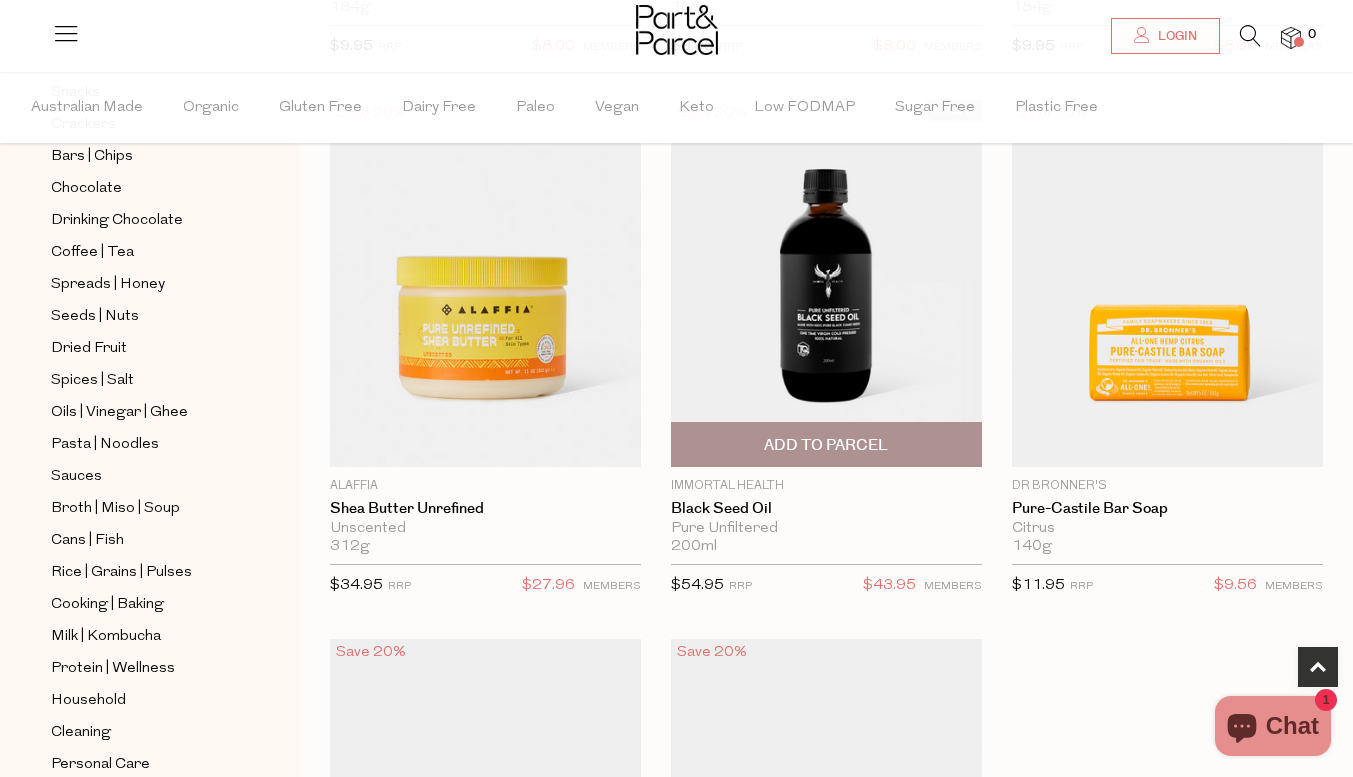 click at bounding box center (826, 283) 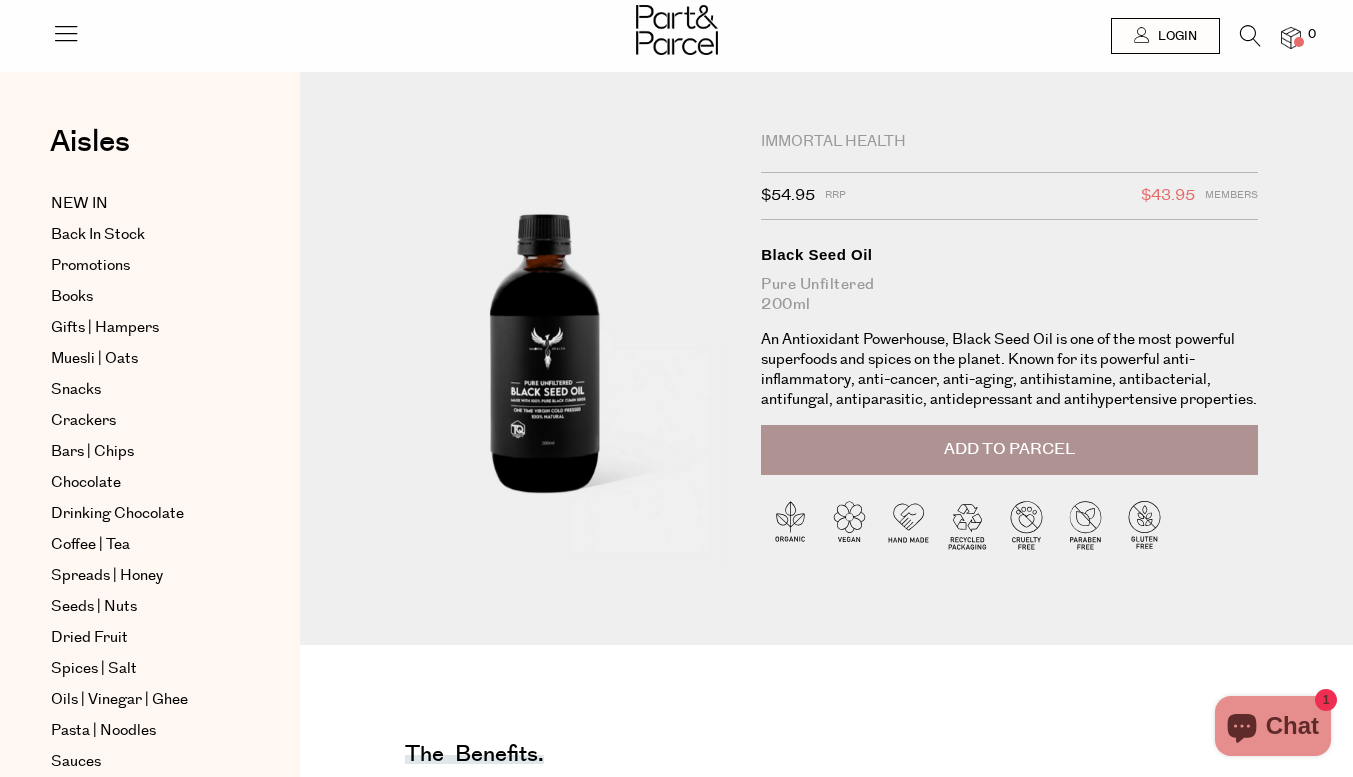 scroll, scrollTop: 0, scrollLeft: 0, axis: both 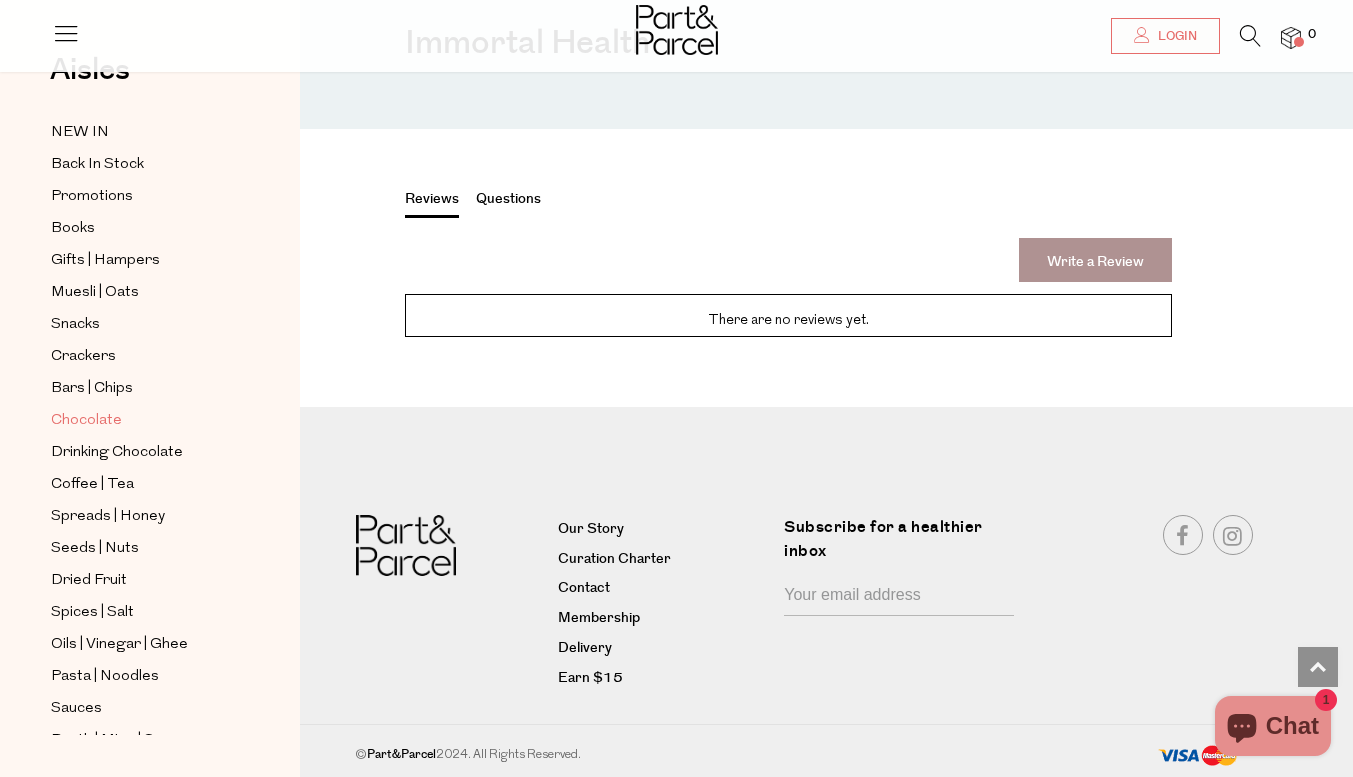 click on "Chocolate" at bounding box center [86, 421] 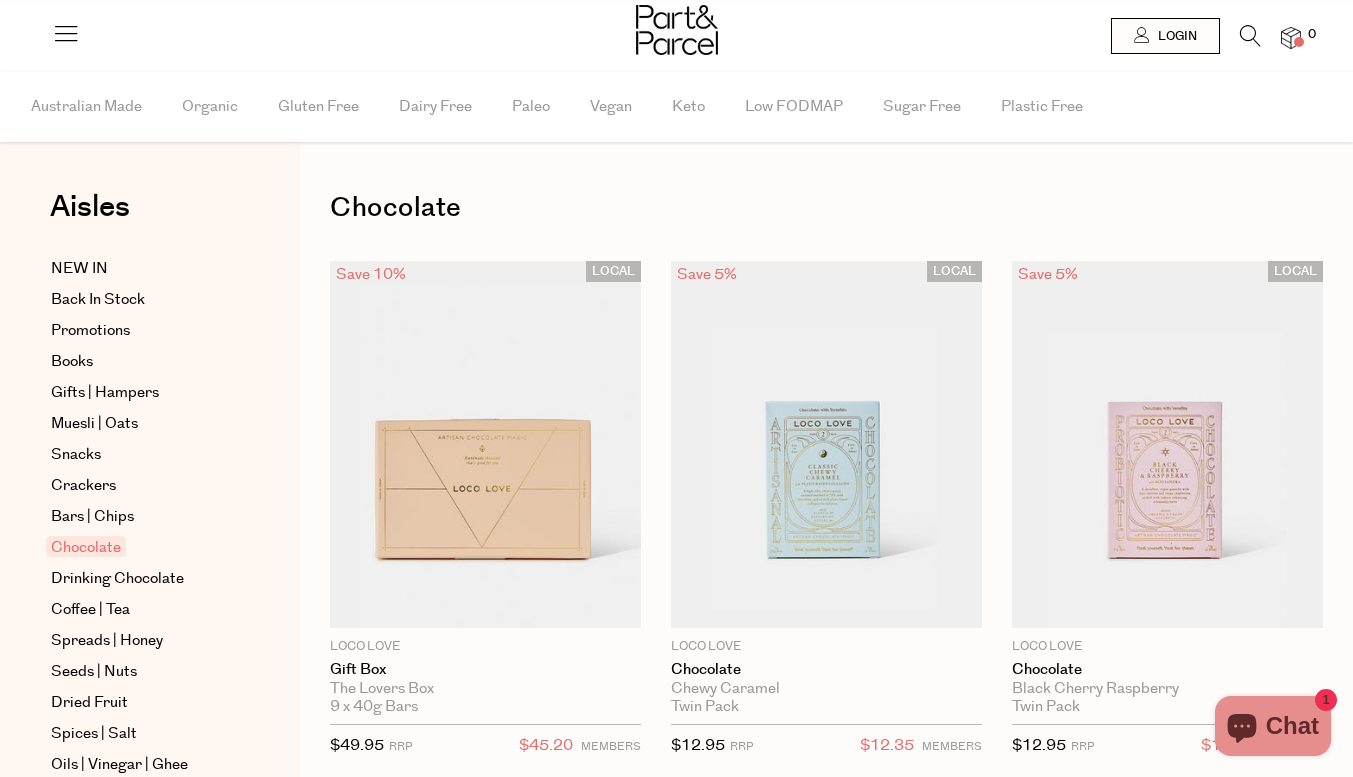 scroll, scrollTop: 0, scrollLeft: 0, axis: both 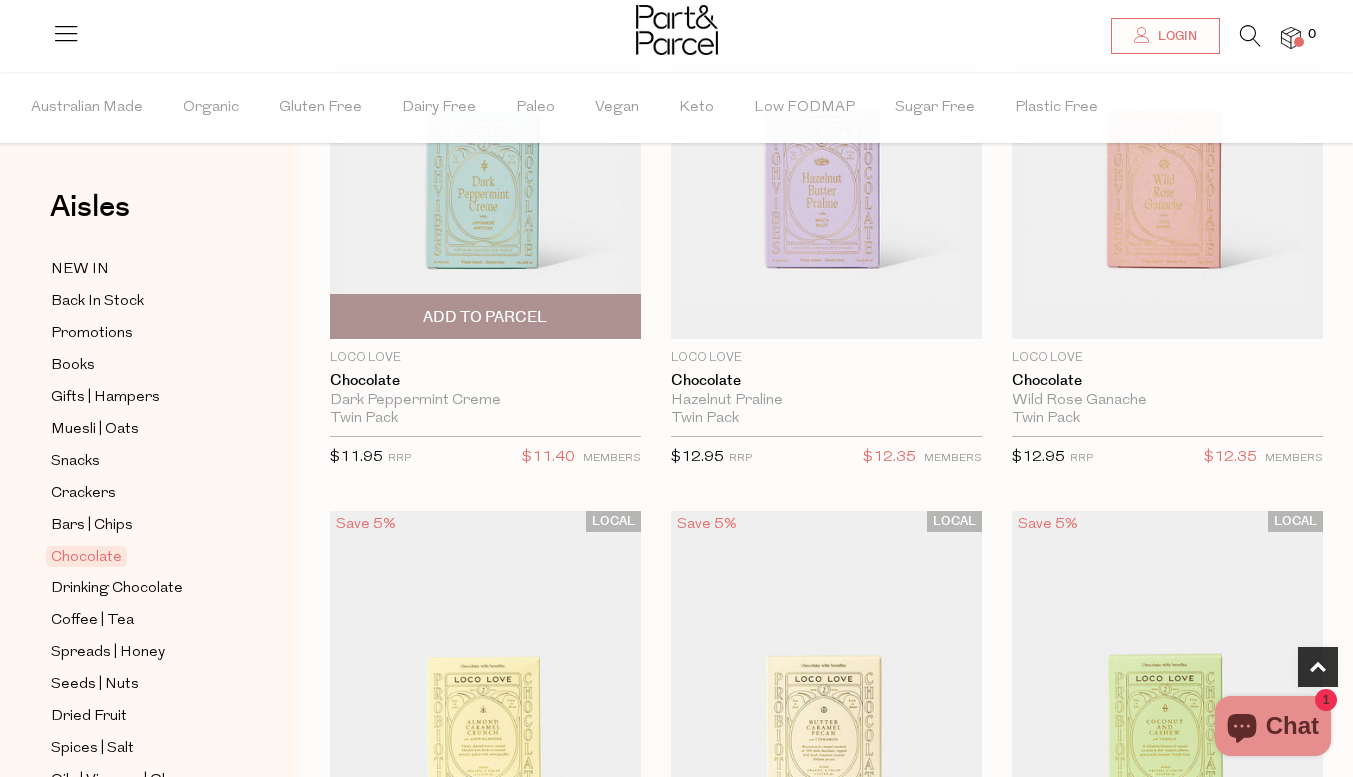 click on "Loco Love
Chocolate
Dark Peppermint Creme
Twin Pack
Only 43 Available
$11.95 RRP $11.40   MEMBERS" at bounding box center (485, 415) 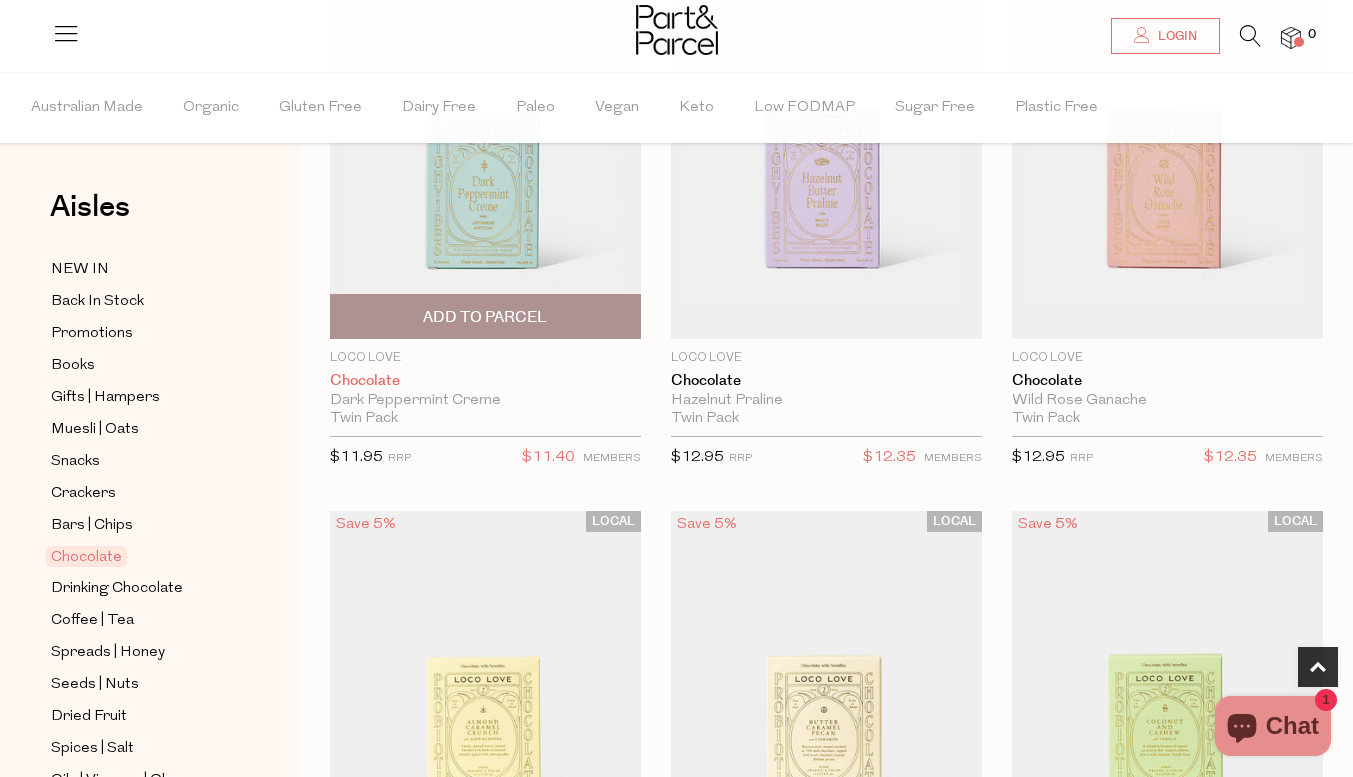 click on "Chocolate" at bounding box center (485, 381) 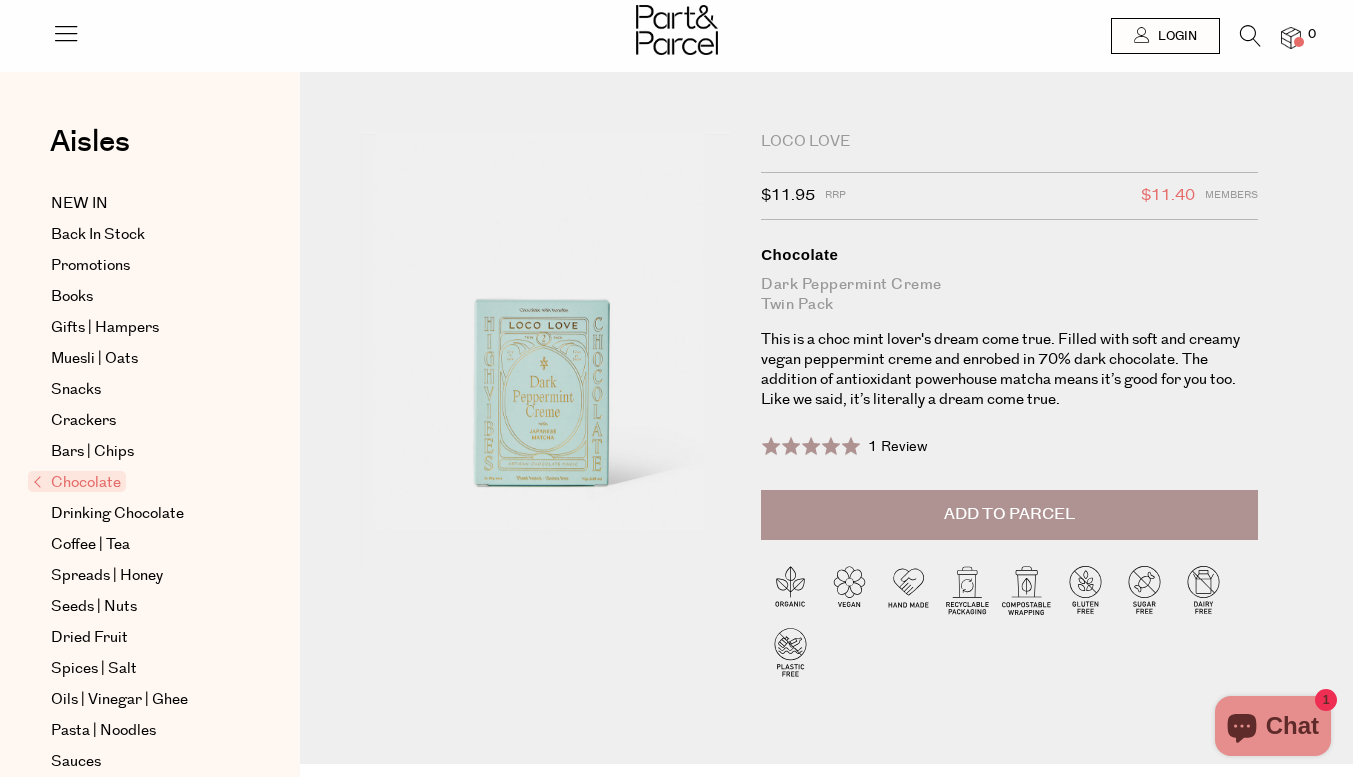 scroll, scrollTop: 0, scrollLeft: 0, axis: both 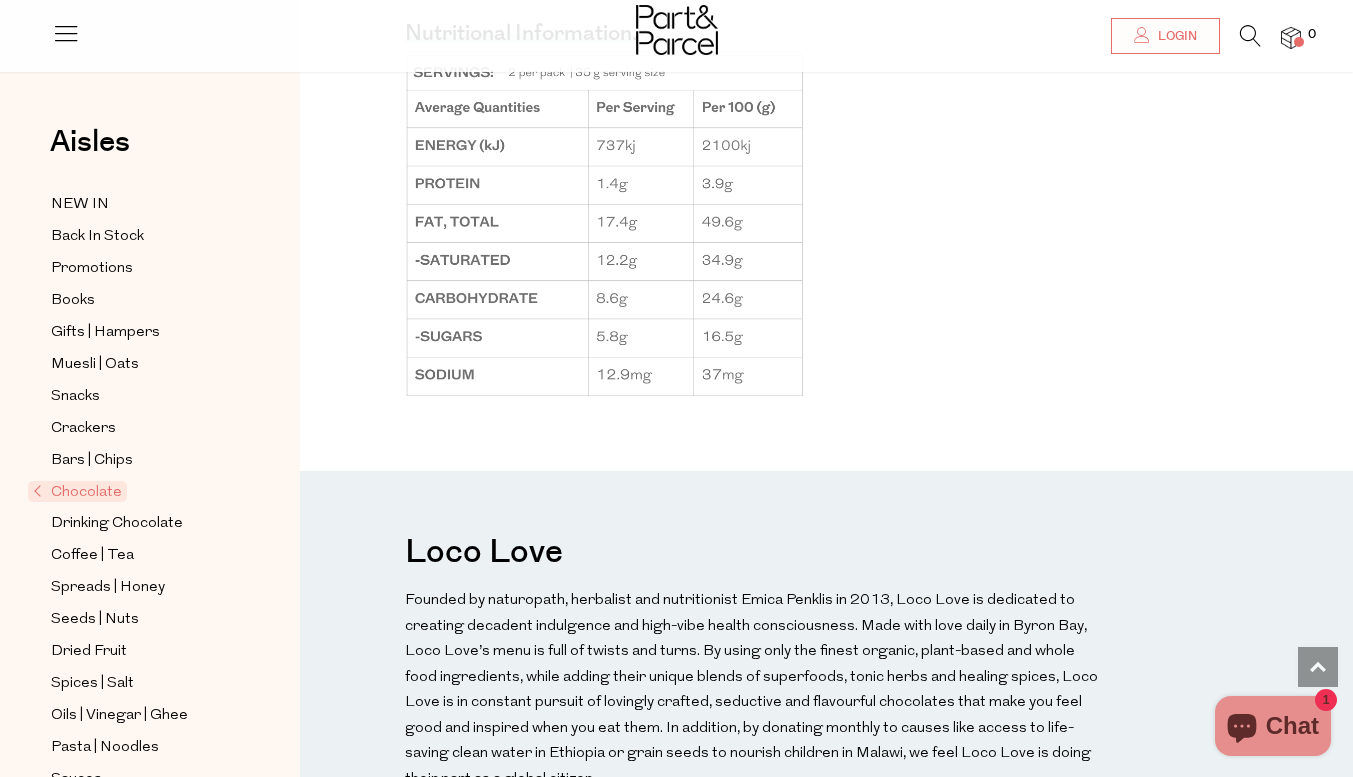 click on "Founded by naturopath, herbalist and nutritionist Emica Penklis in 2013, Loco Love is dedicated to creating decadent indulgence and high-vibe health consciousness. Made with love daily in Byron Bay, Loco Love’s menu is full of twists and turns. By using only the finest organic, plant-based and whole food ingredients, while adding their unique blends of superfoods, tonic herbs and healing spices, Loco Love is in constant pursuit of lovingly crafted, seductive and flavourful chocolates that make you feel good and inspired when you eat them. In addition, by donating monthly to causes like access to life-saving clean water in Ethiopia or grain seeds to nourish children in Malawi, we feel Loco Love is doing their part as a global citizen." at bounding box center [754, 690] 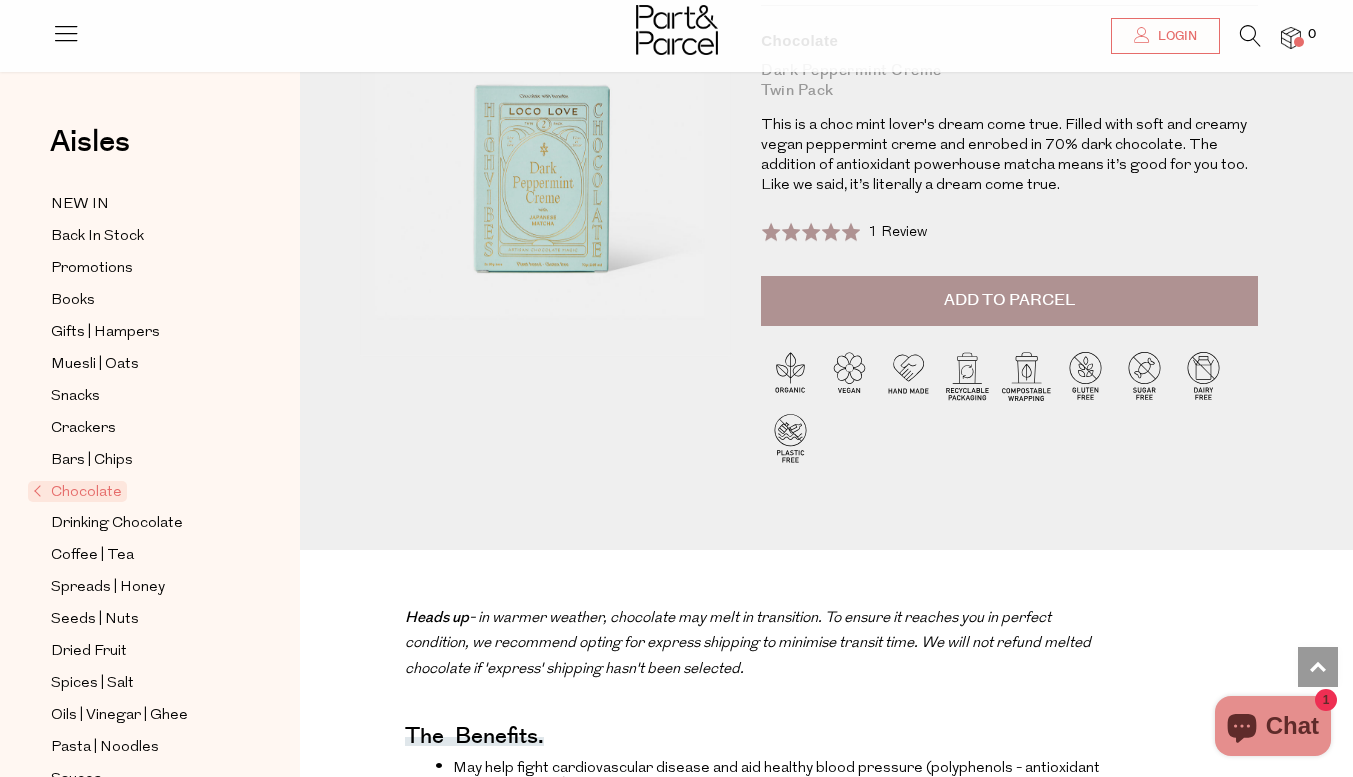 scroll, scrollTop: 0, scrollLeft: 0, axis: both 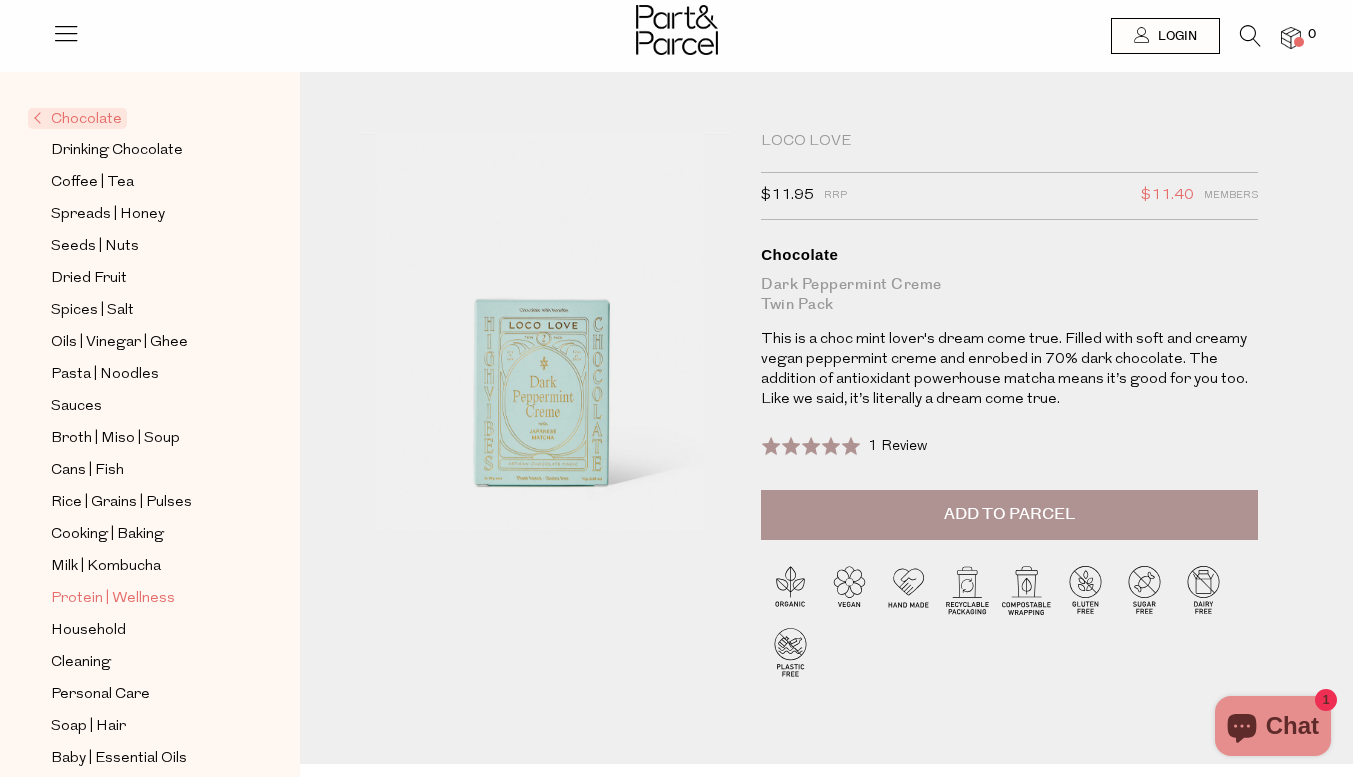 click on "Protein | Wellness" at bounding box center [113, 599] 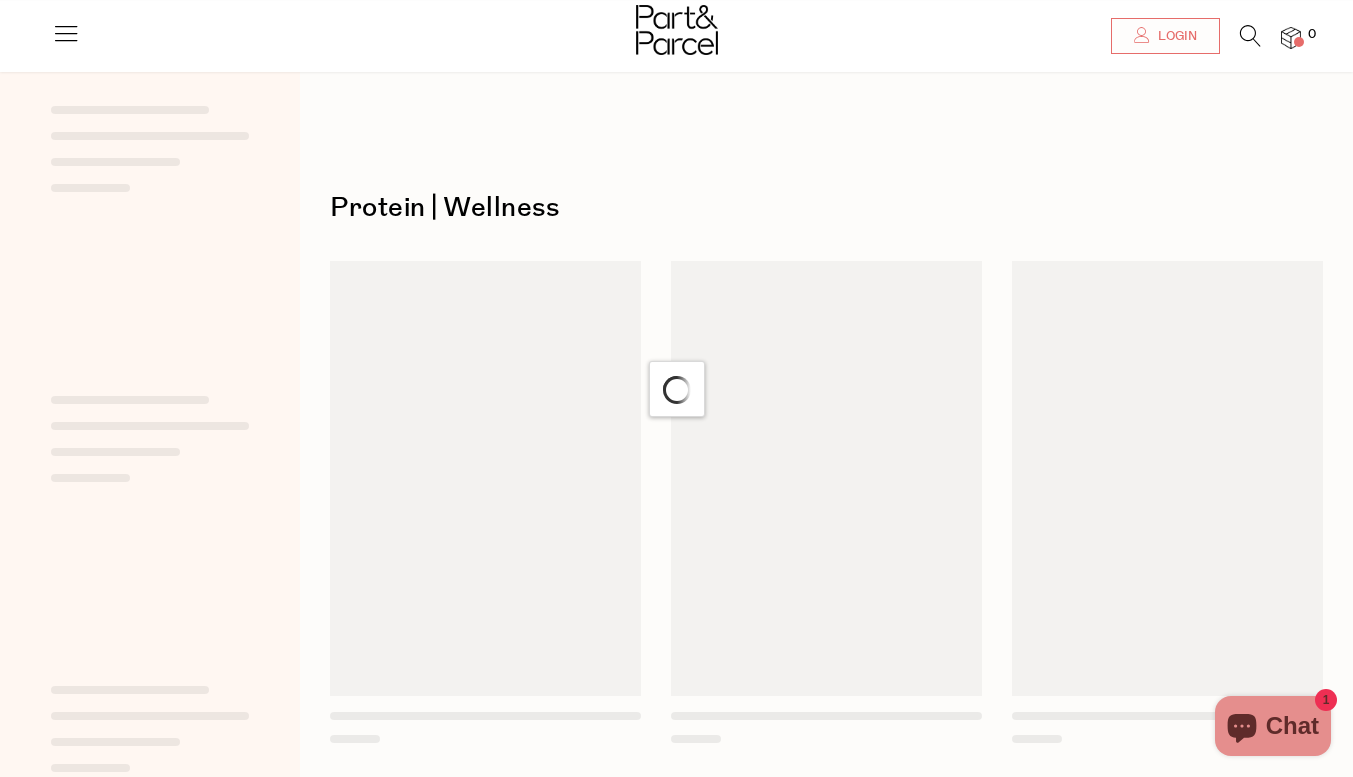 scroll, scrollTop: 51, scrollLeft: 0, axis: vertical 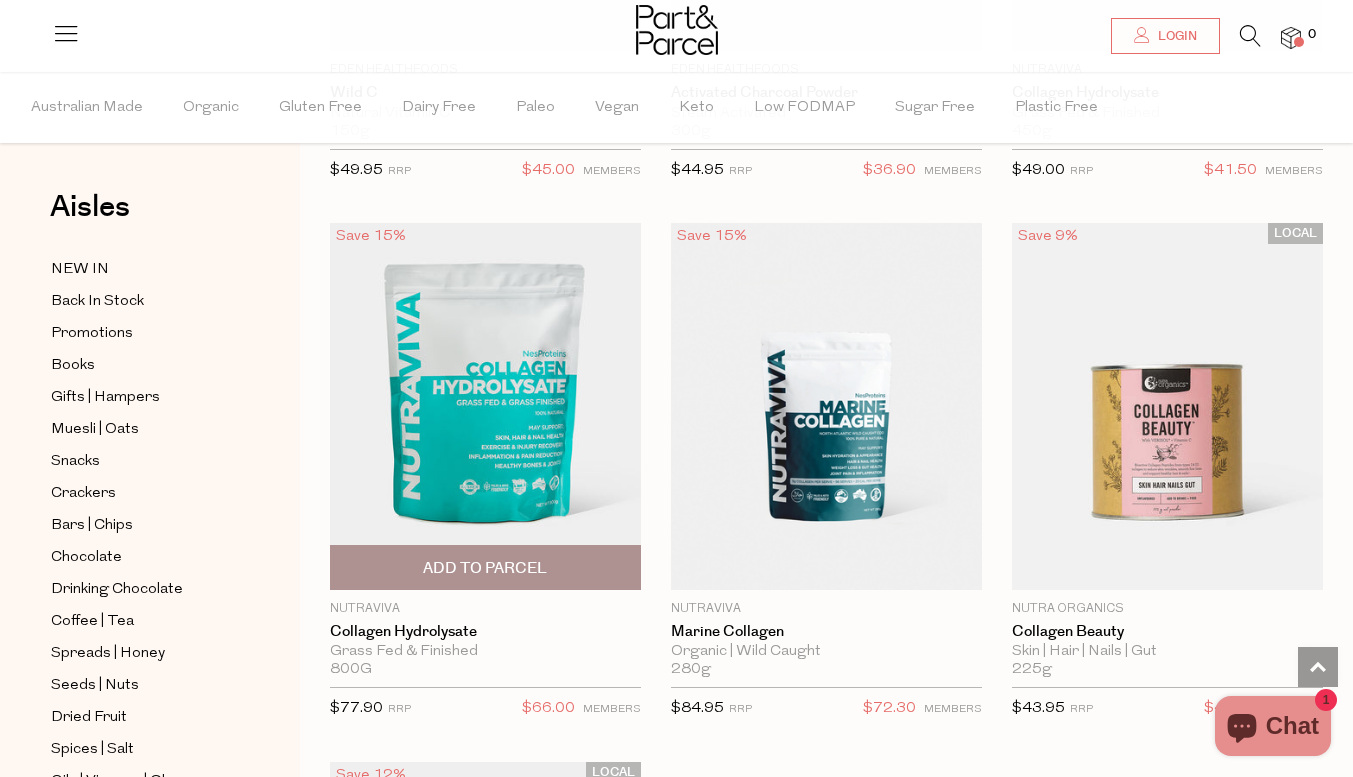 click at bounding box center [485, 406] 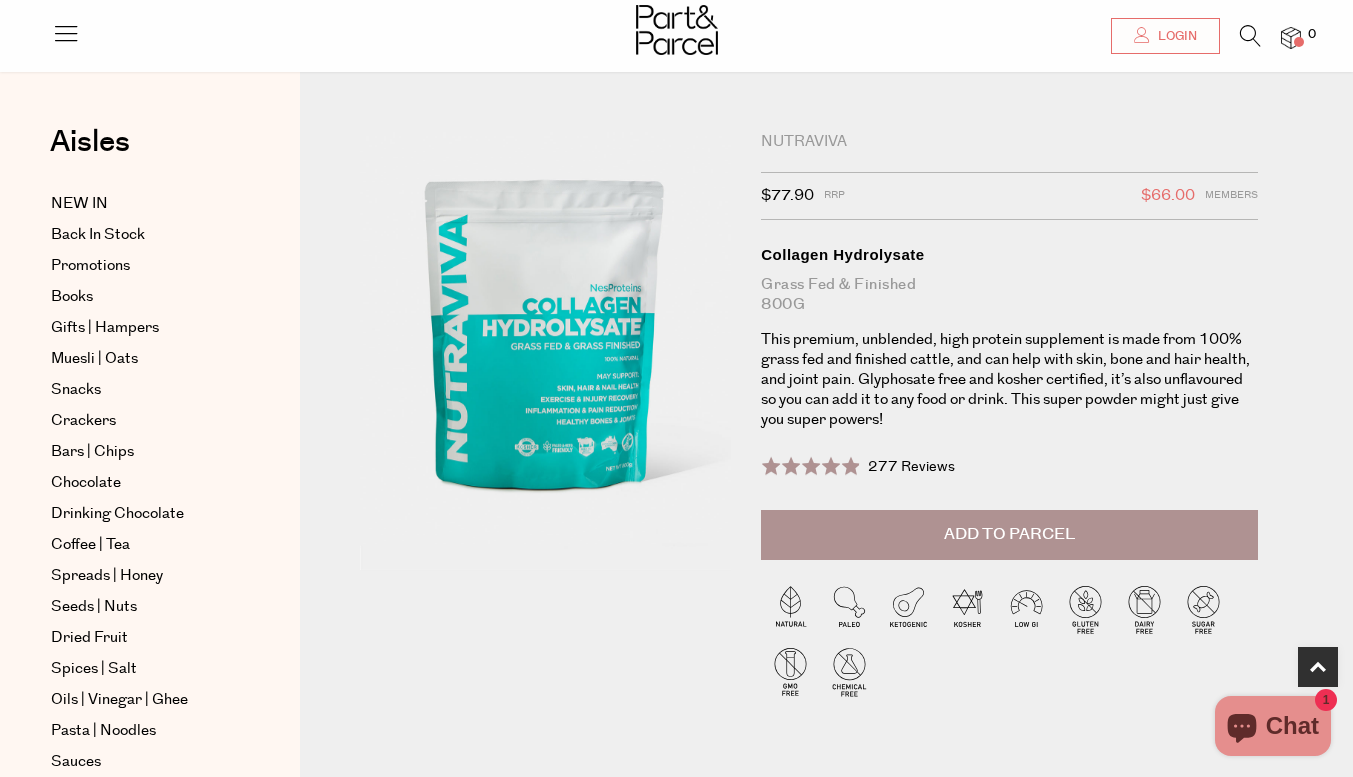 scroll, scrollTop: 520, scrollLeft: 0, axis: vertical 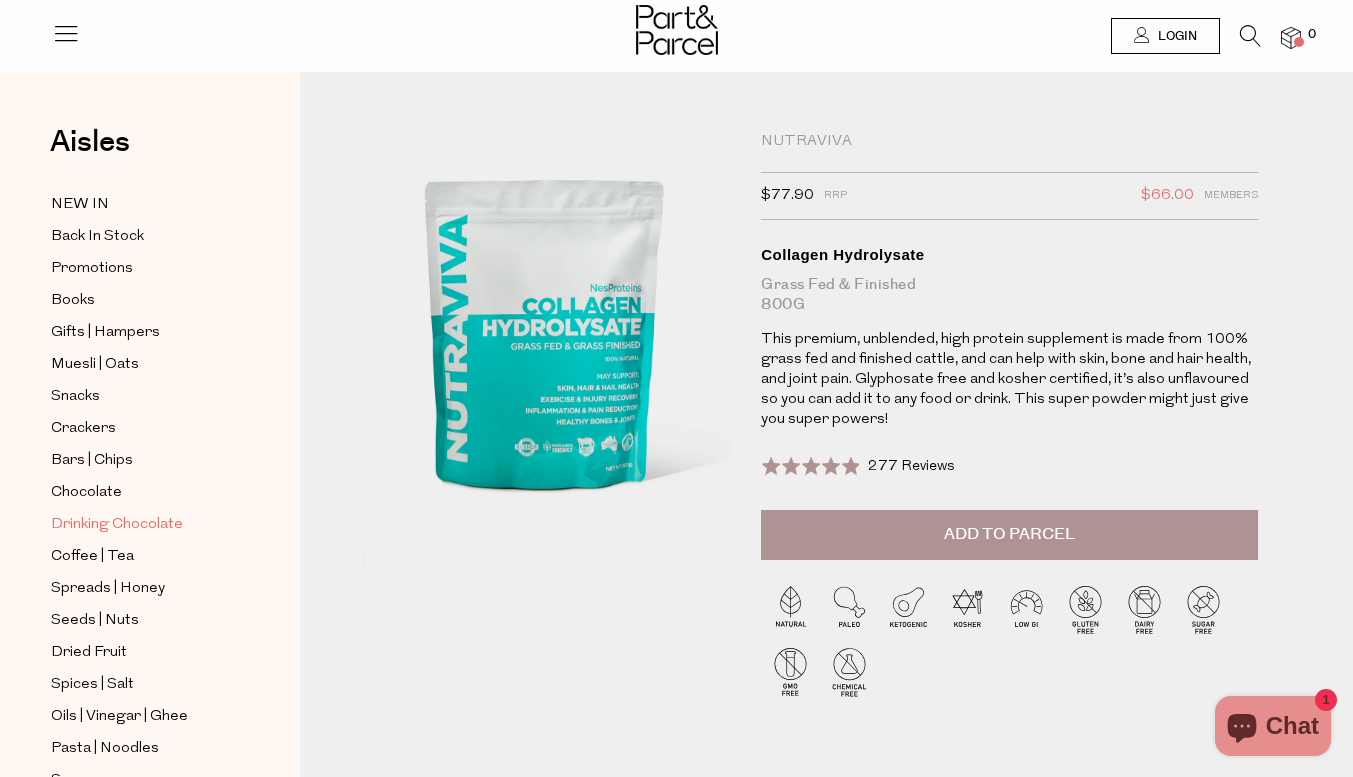 click on "Drinking Chocolate" at bounding box center (117, 525) 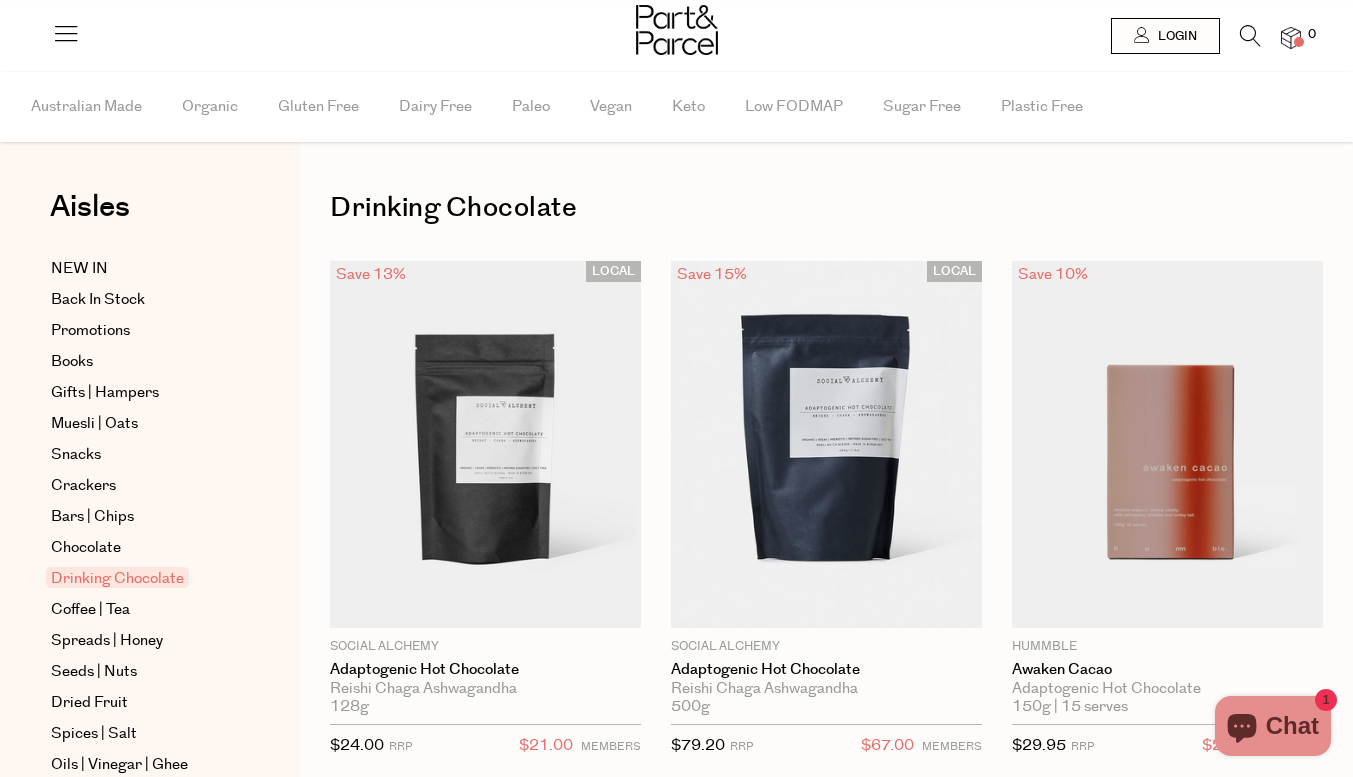 scroll, scrollTop: 0, scrollLeft: 0, axis: both 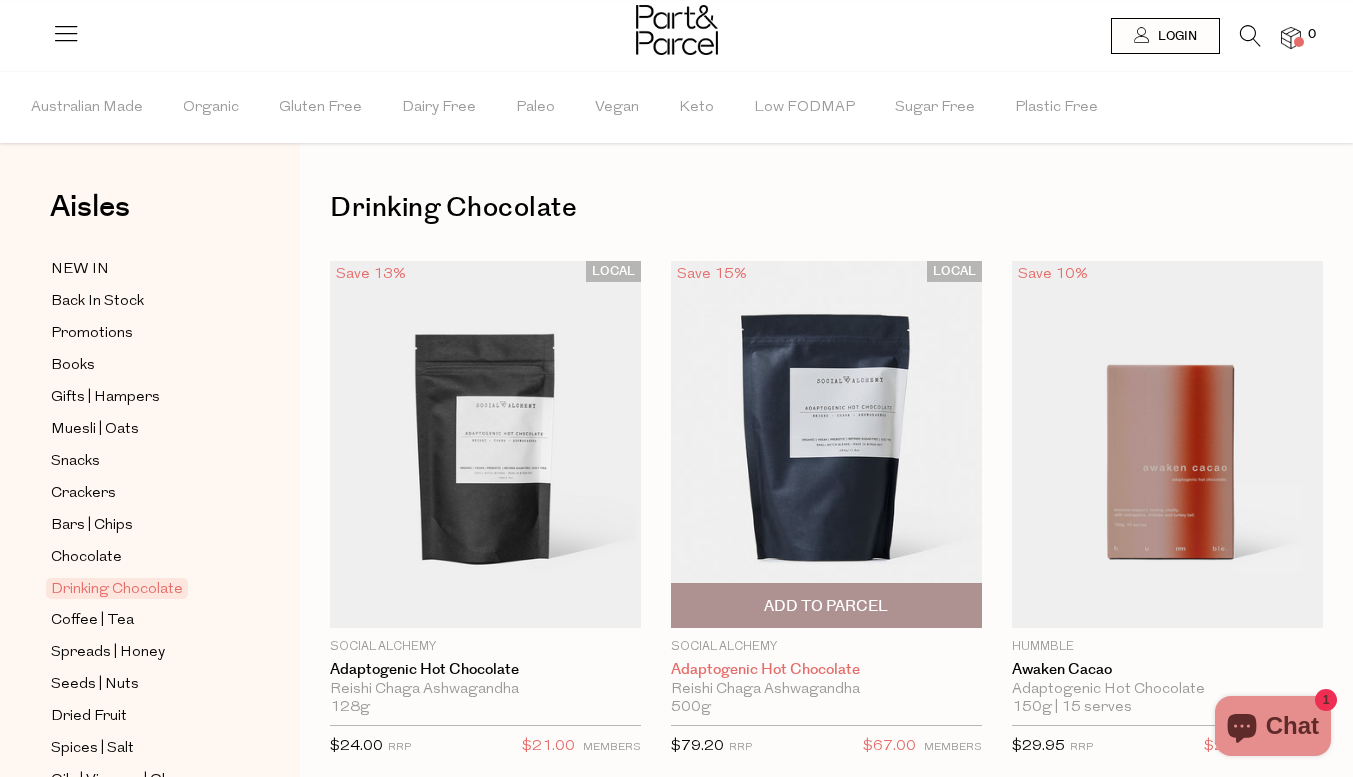 click on "Adaptogenic Hot Chocolate" at bounding box center [826, 670] 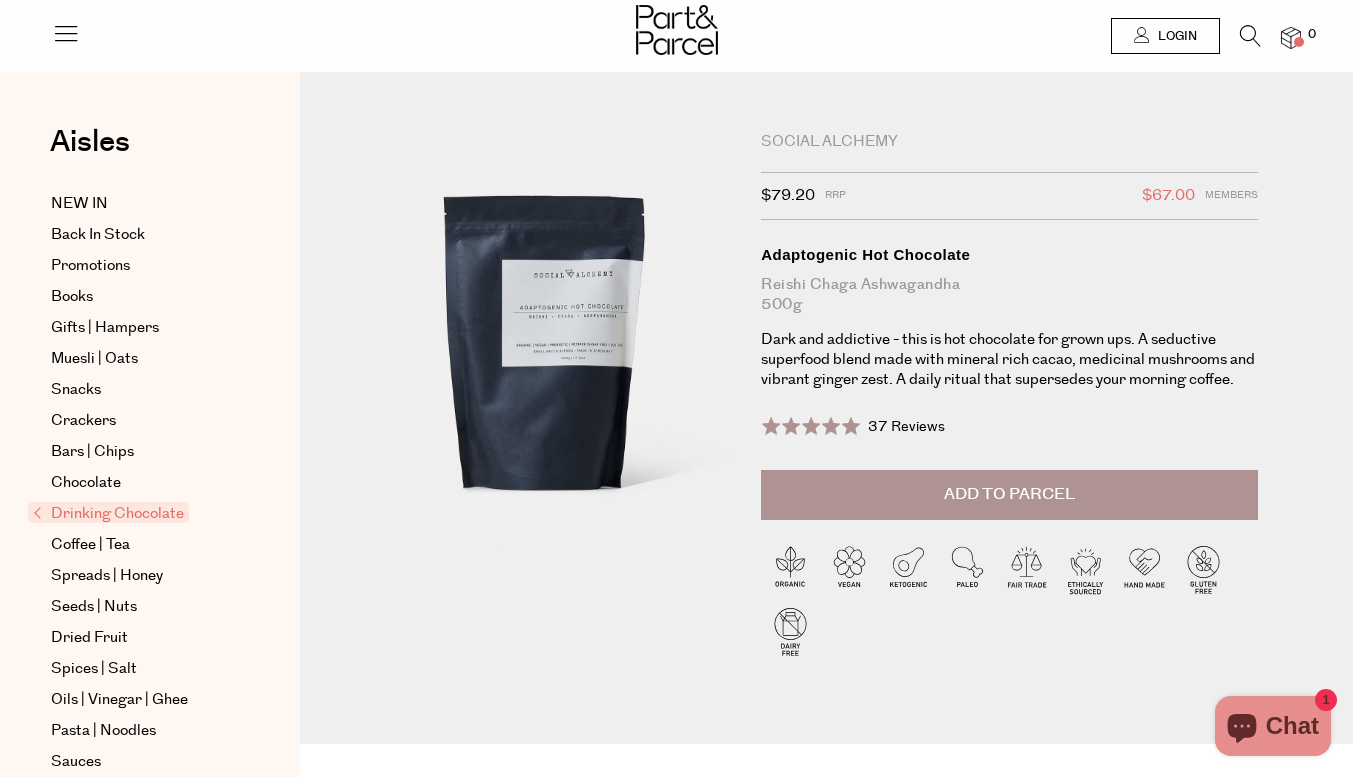 scroll, scrollTop: 0, scrollLeft: 0, axis: both 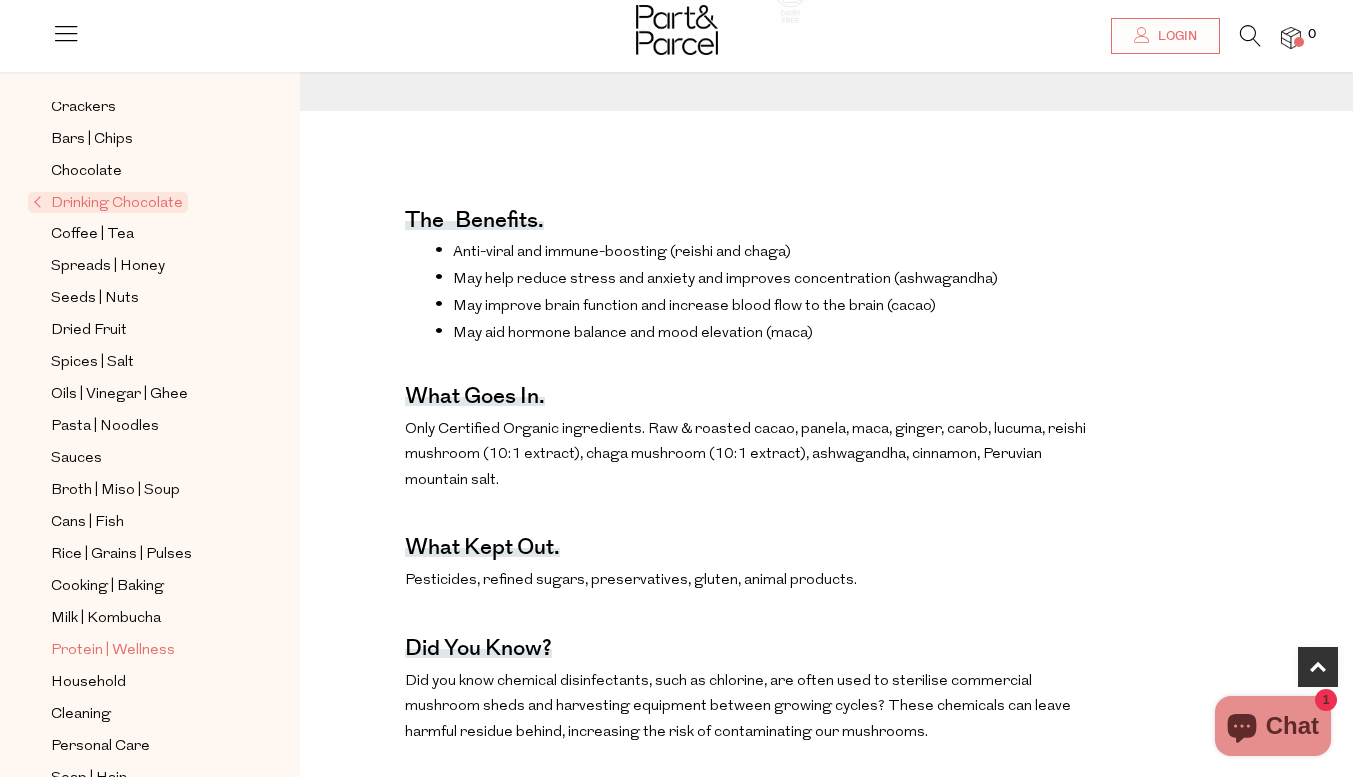 click on "Protein | Wellness" at bounding box center (113, 651) 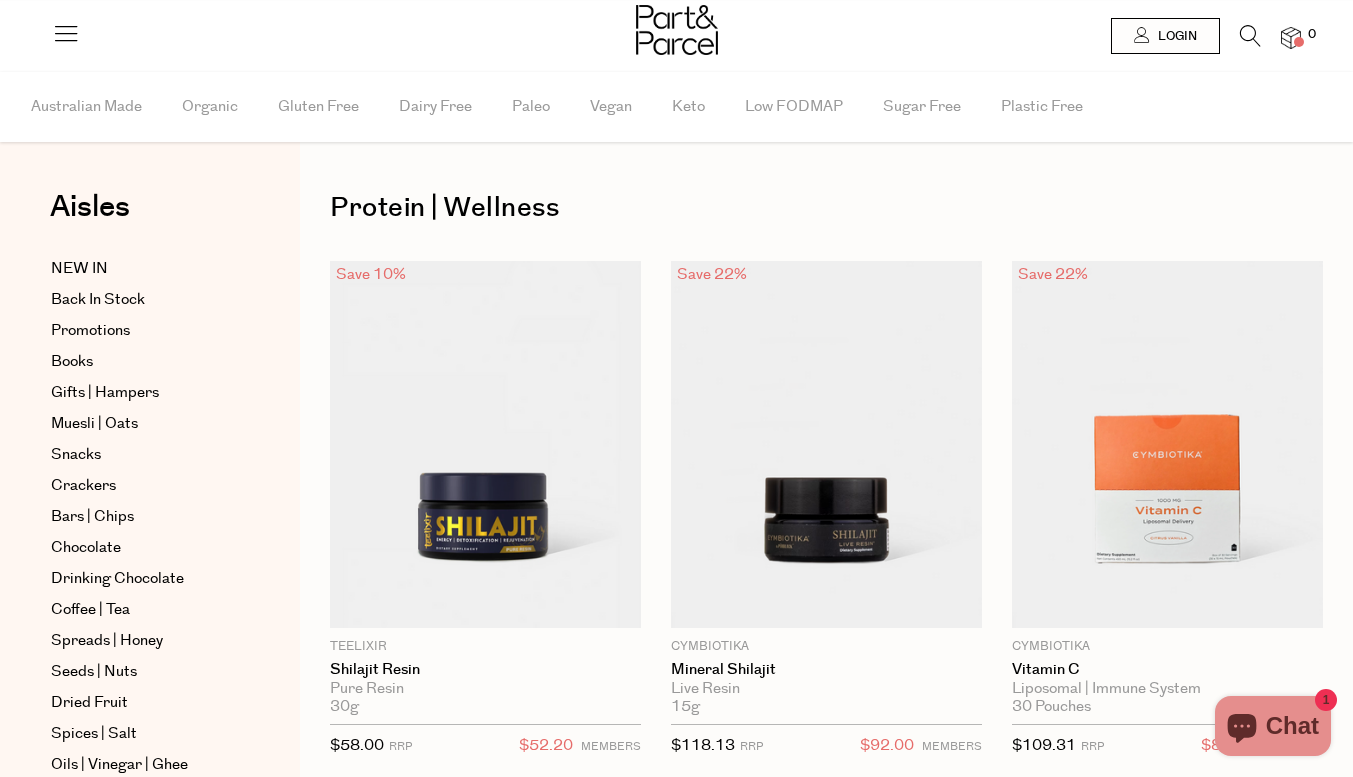 scroll, scrollTop: 0, scrollLeft: 0, axis: both 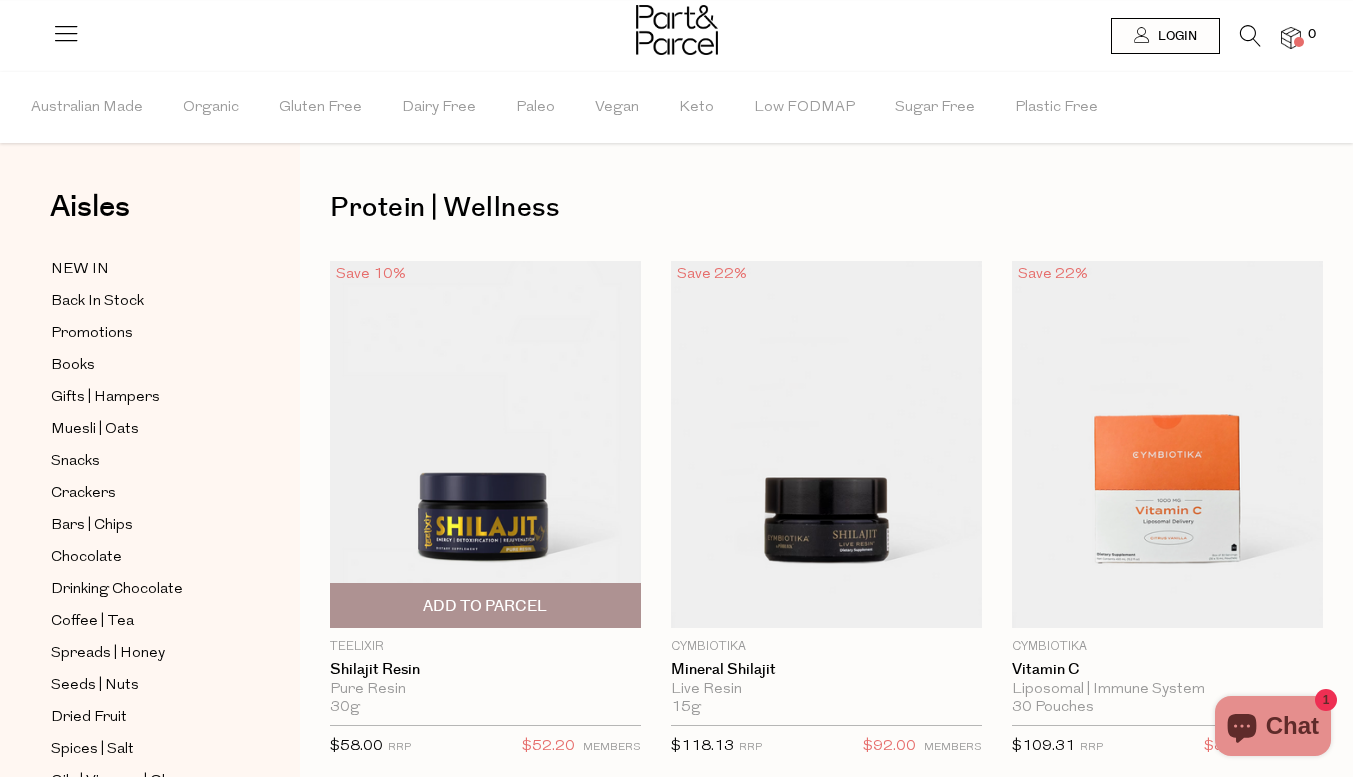 click at bounding box center (485, 444) 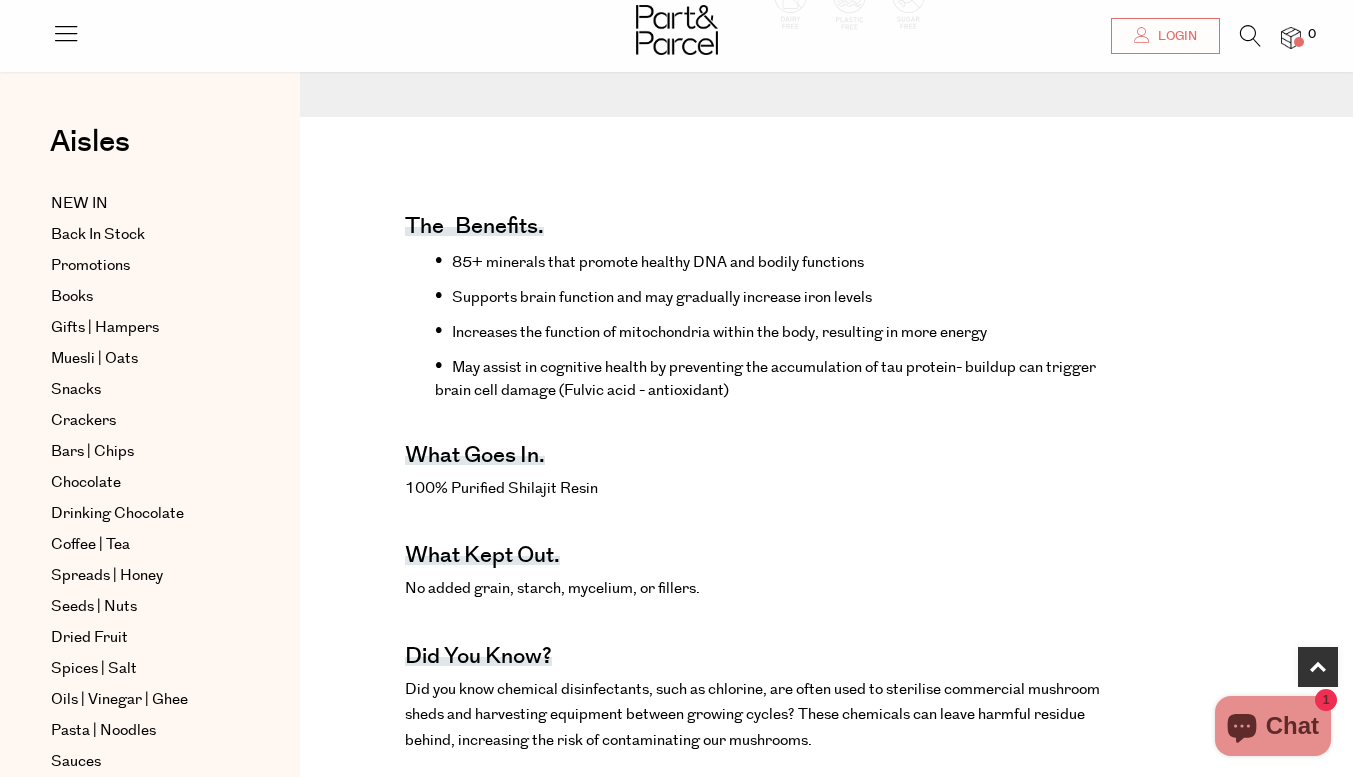 scroll, scrollTop: 0, scrollLeft: 0, axis: both 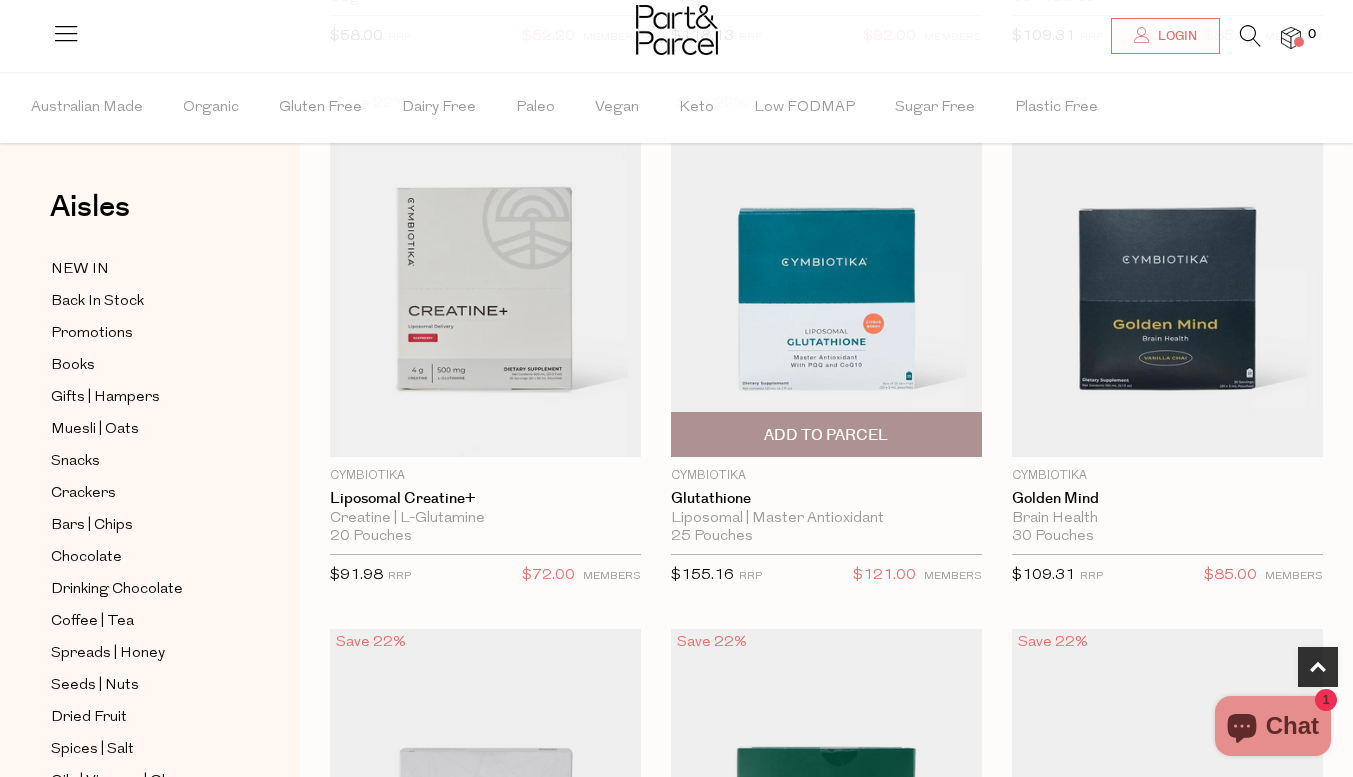 click at bounding box center [826, 273] 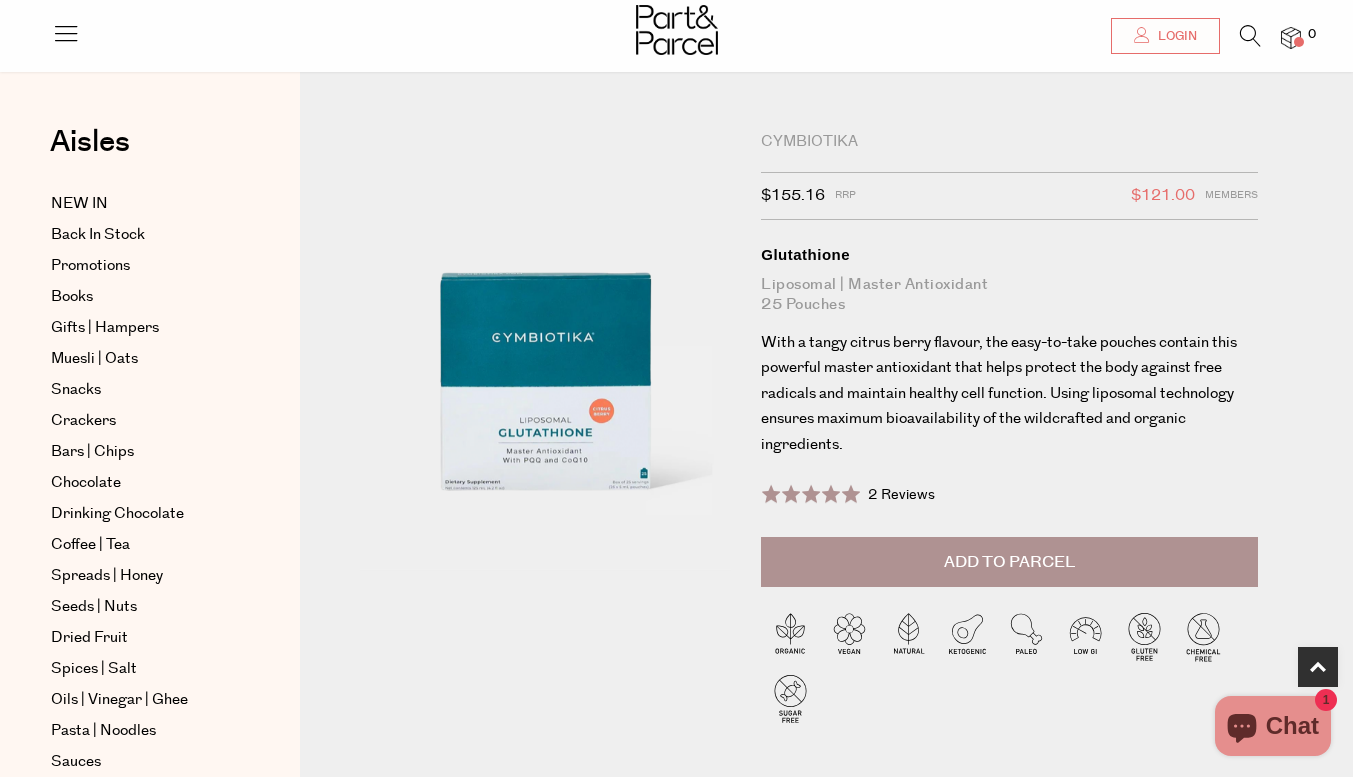 scroll, scrollTop: 534, scrollLeft: 0, axis: vertical 